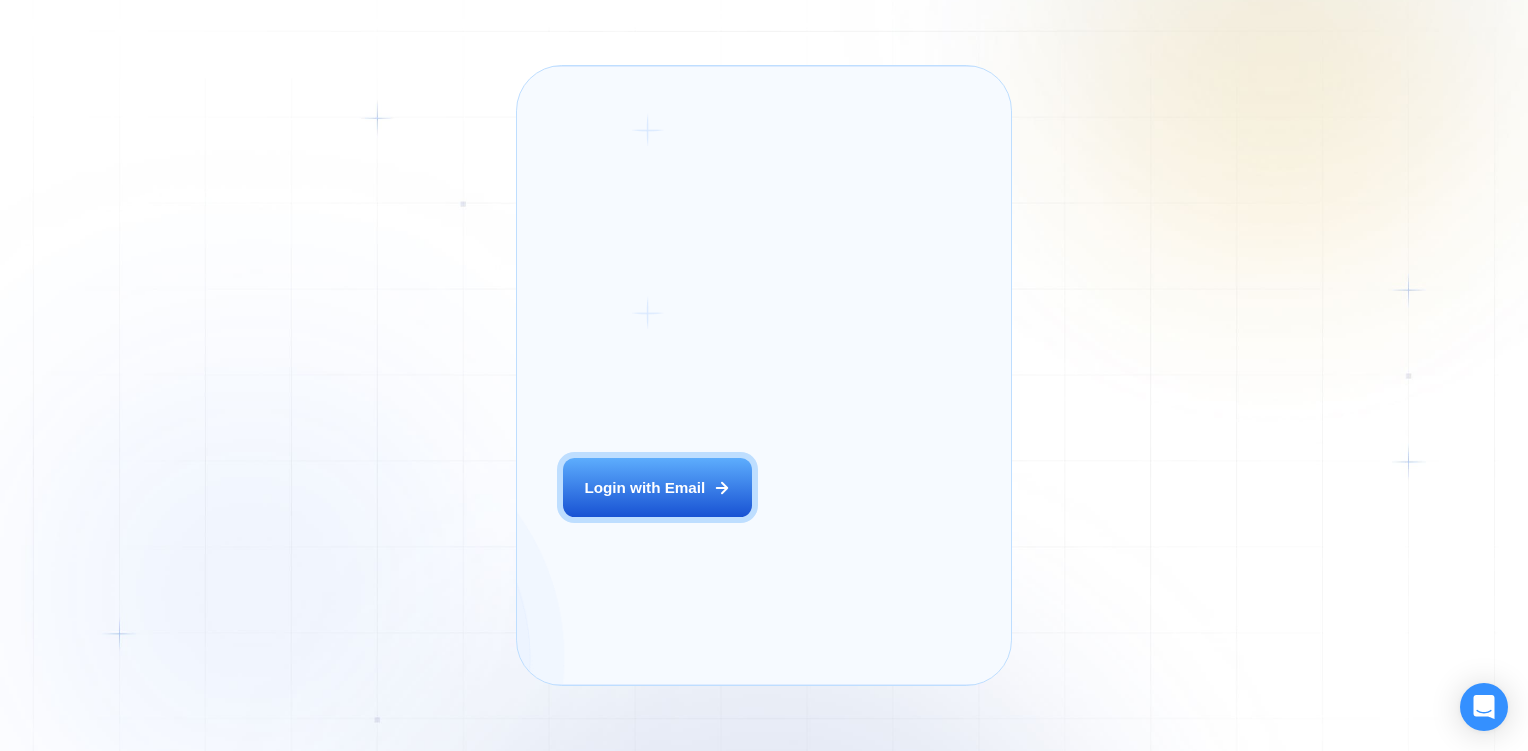 scroll, scrollTop: 0, scrollLeft: 0, axis: both 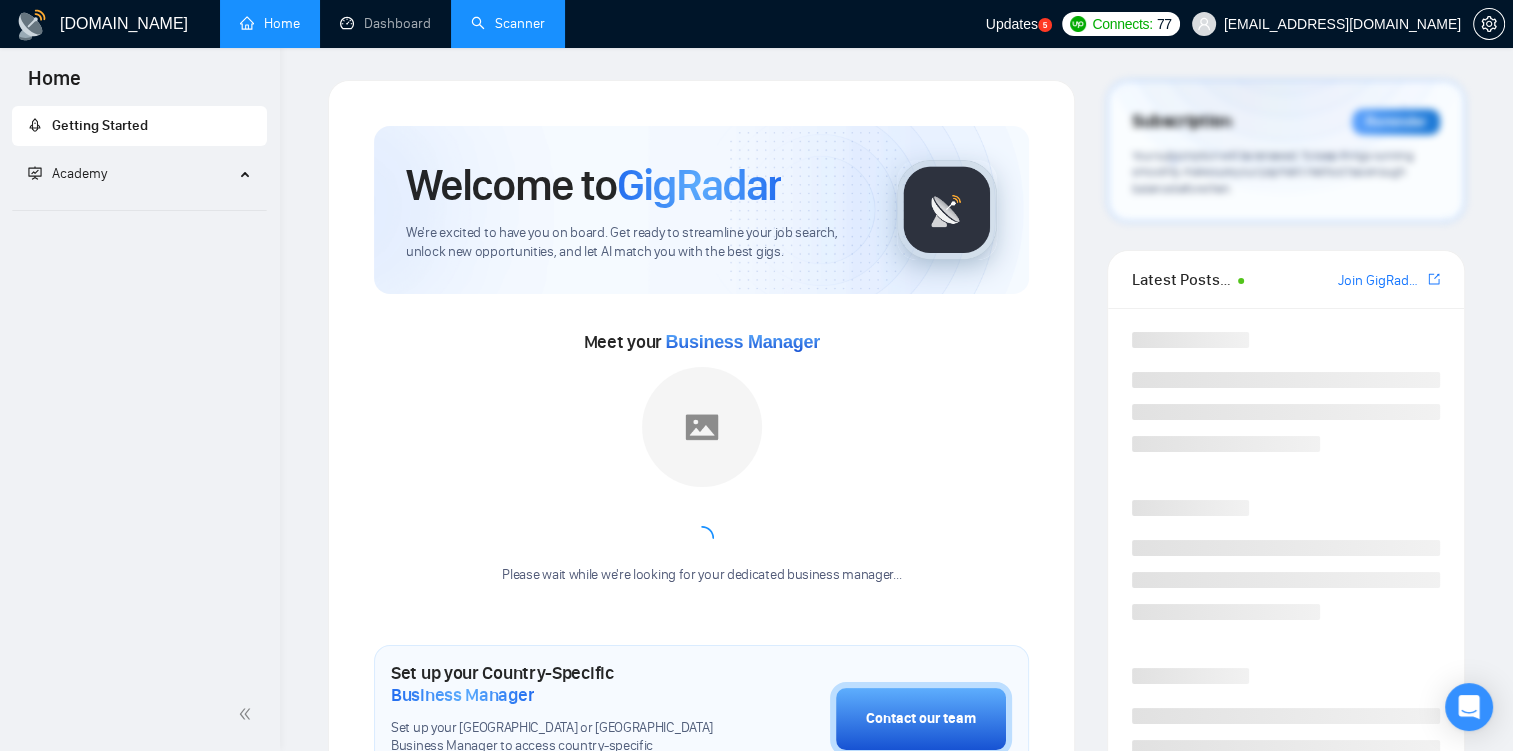 click on "Scanner" at bounding box center (508, 23) 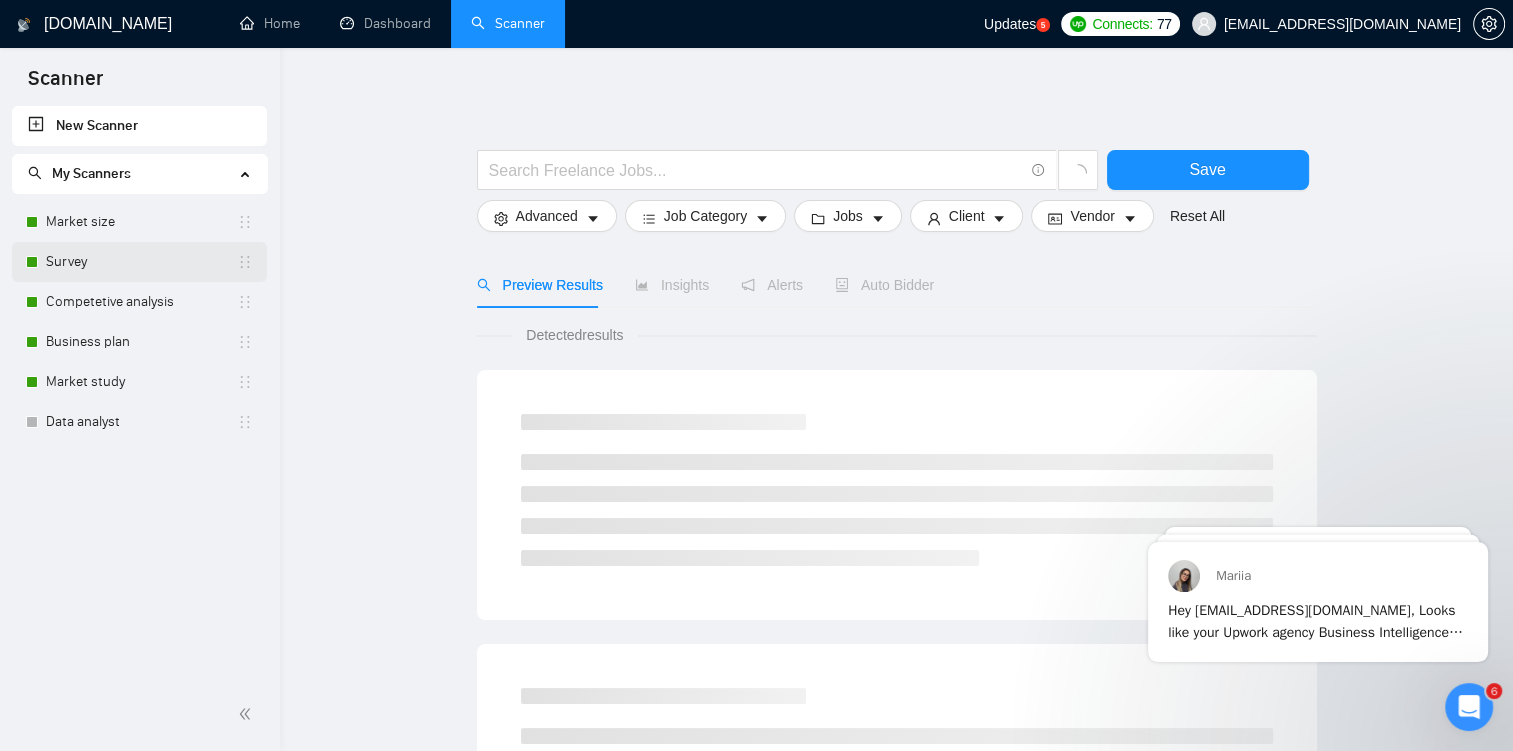 scroll, scrollTop: 0, scrollLeft: 0, axis: both 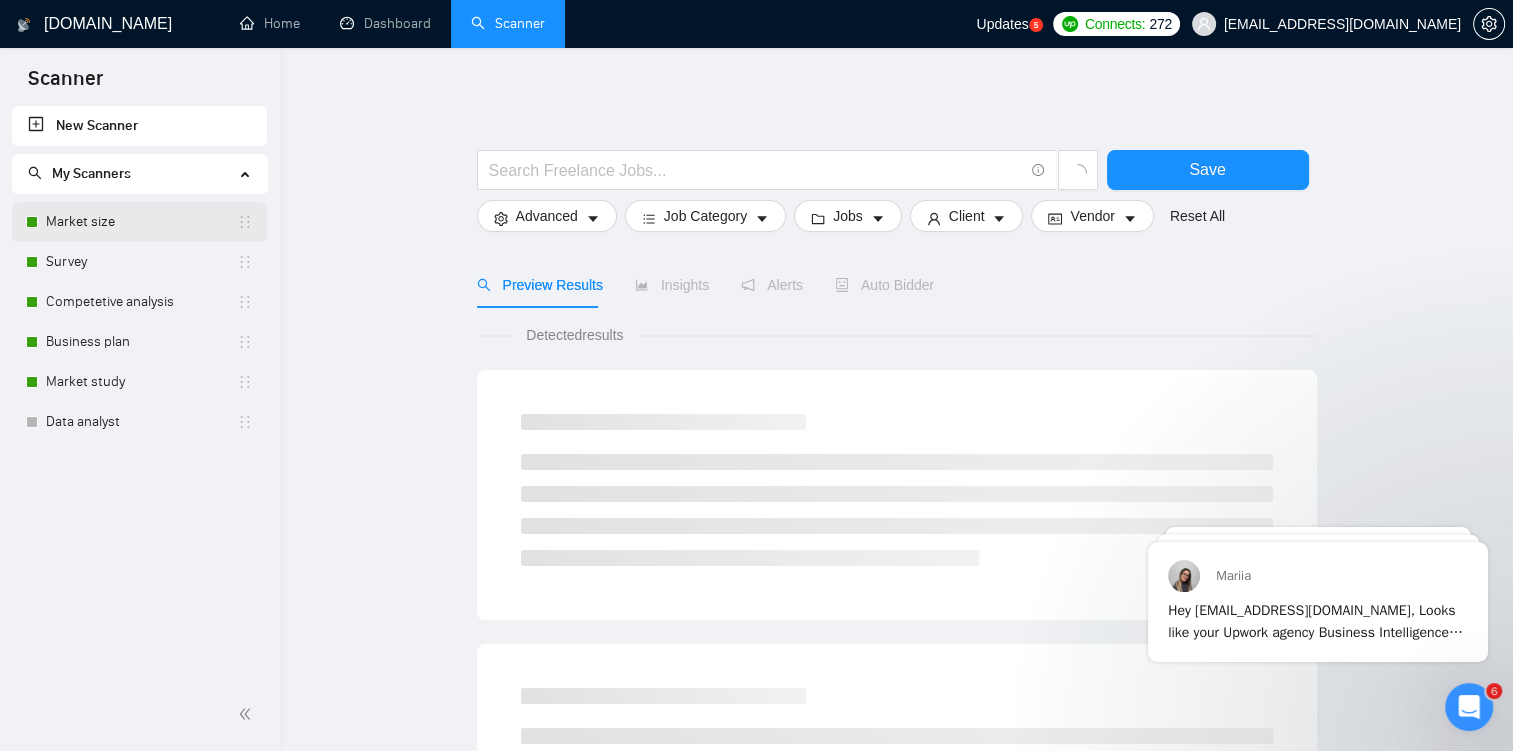 click on "Market size" at bounding box center [141, 222] 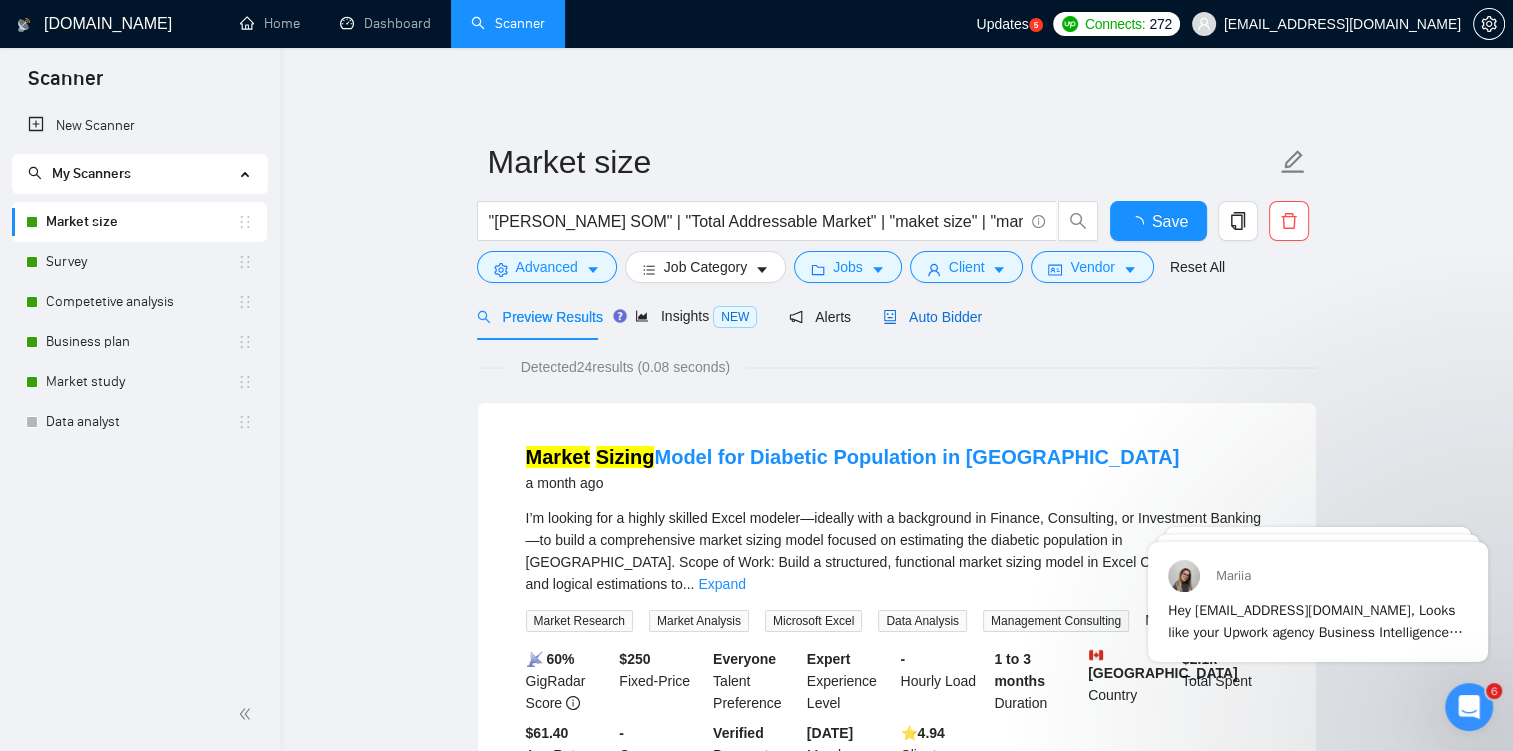 click on "Auto Bidder" at bounding box center (932, 317) 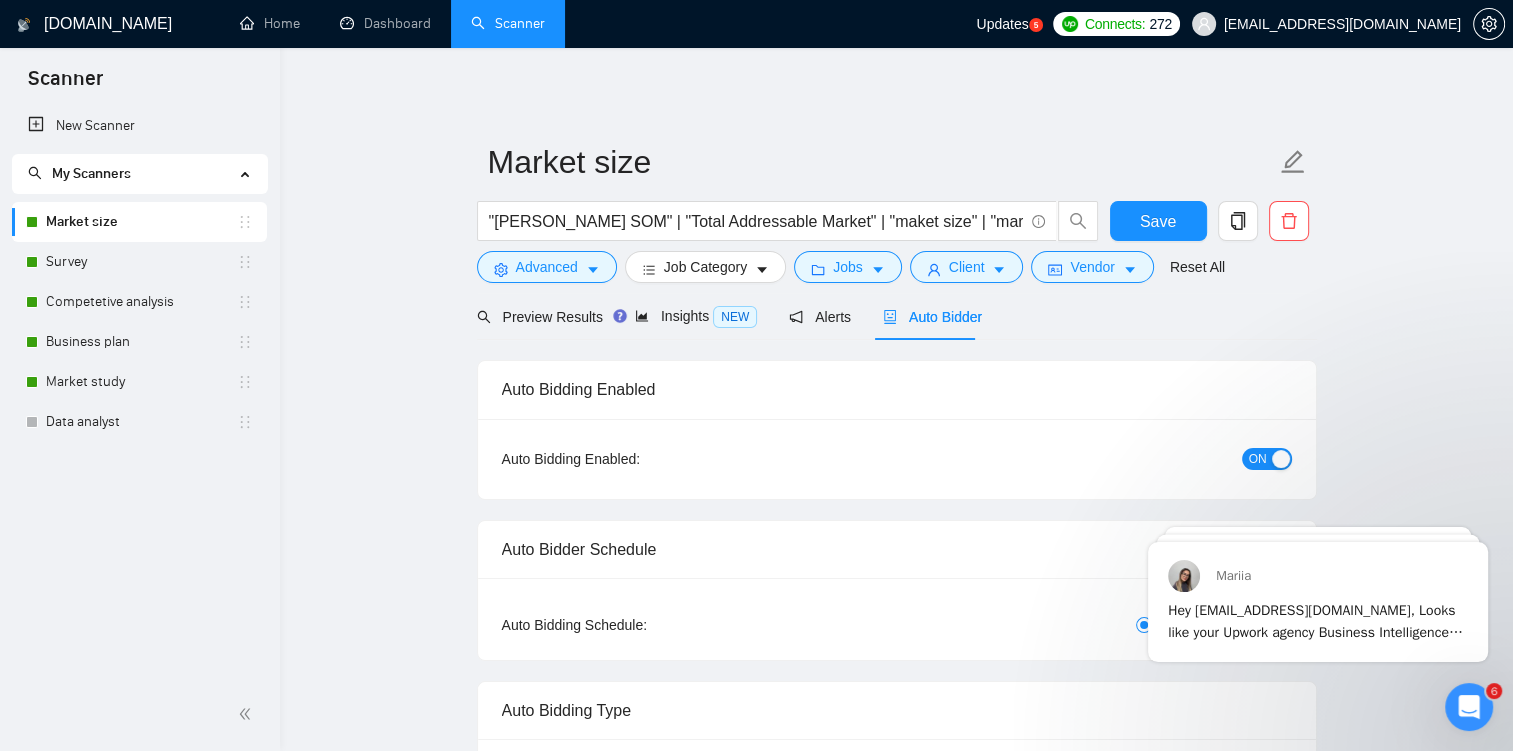 checkbox on "true" 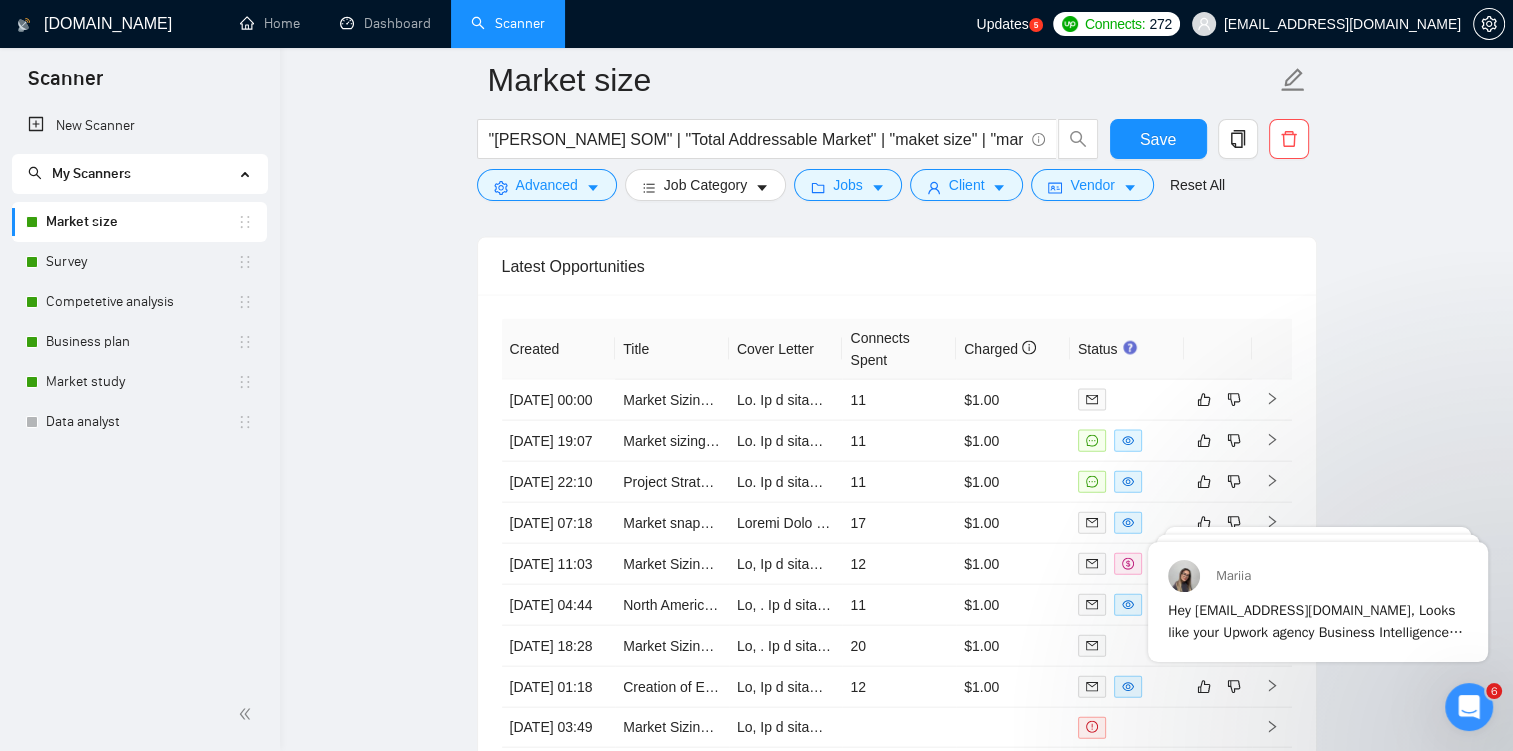 scroll, scrollTop: 4351, scrollLeft: 0, axis: vertical 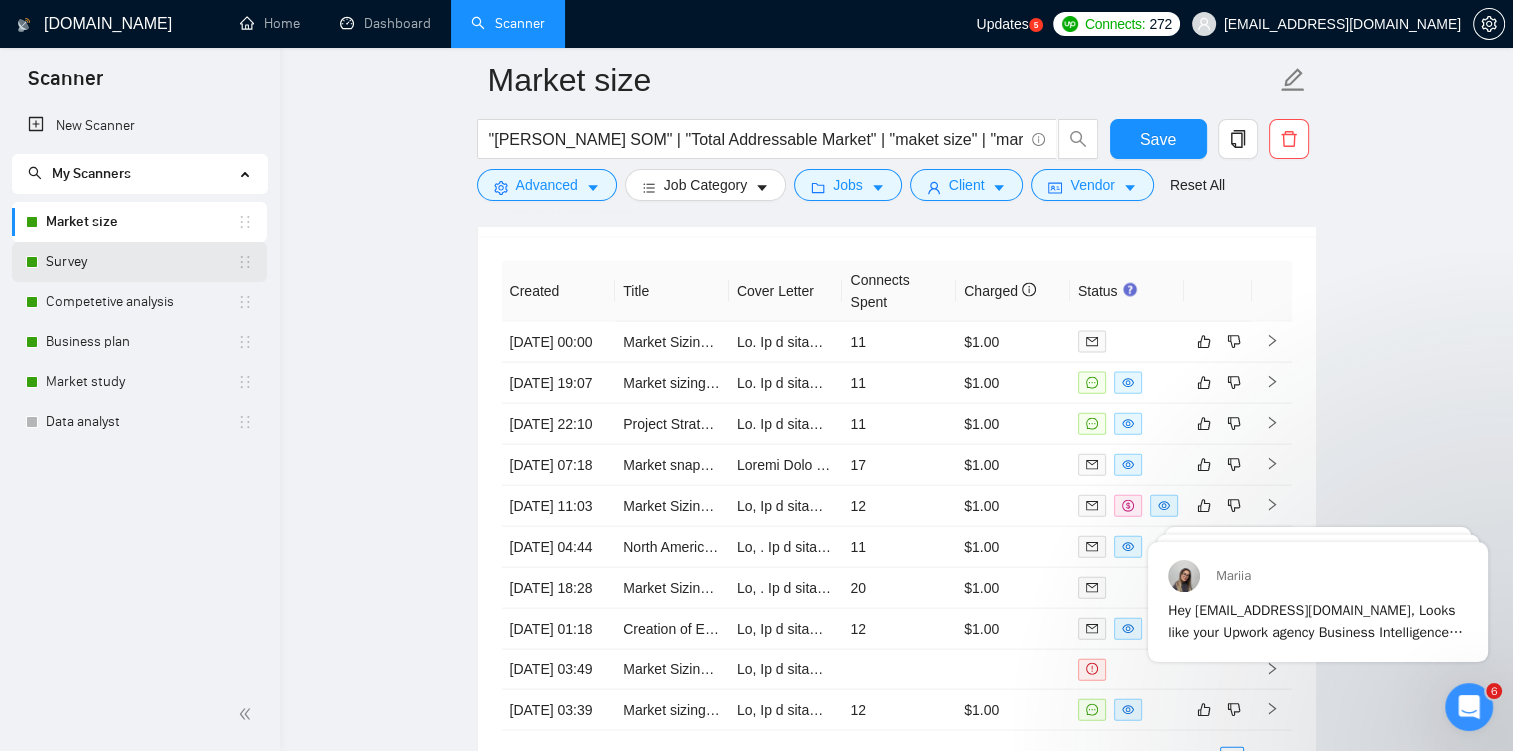 click on "Survey" at bounding box center [141, 262] 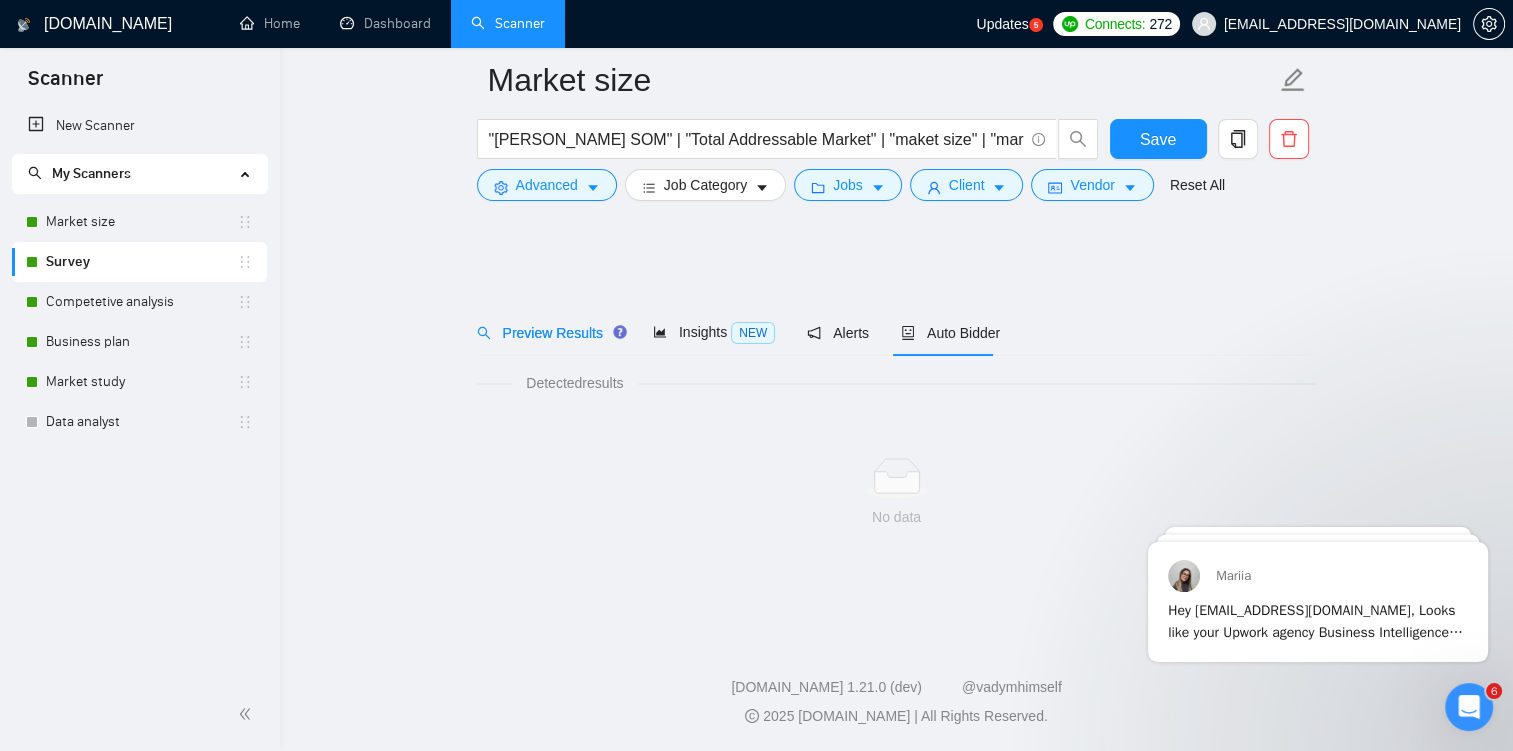 scroll, scrollTop: 0, scrollLeft: 0, axis: both 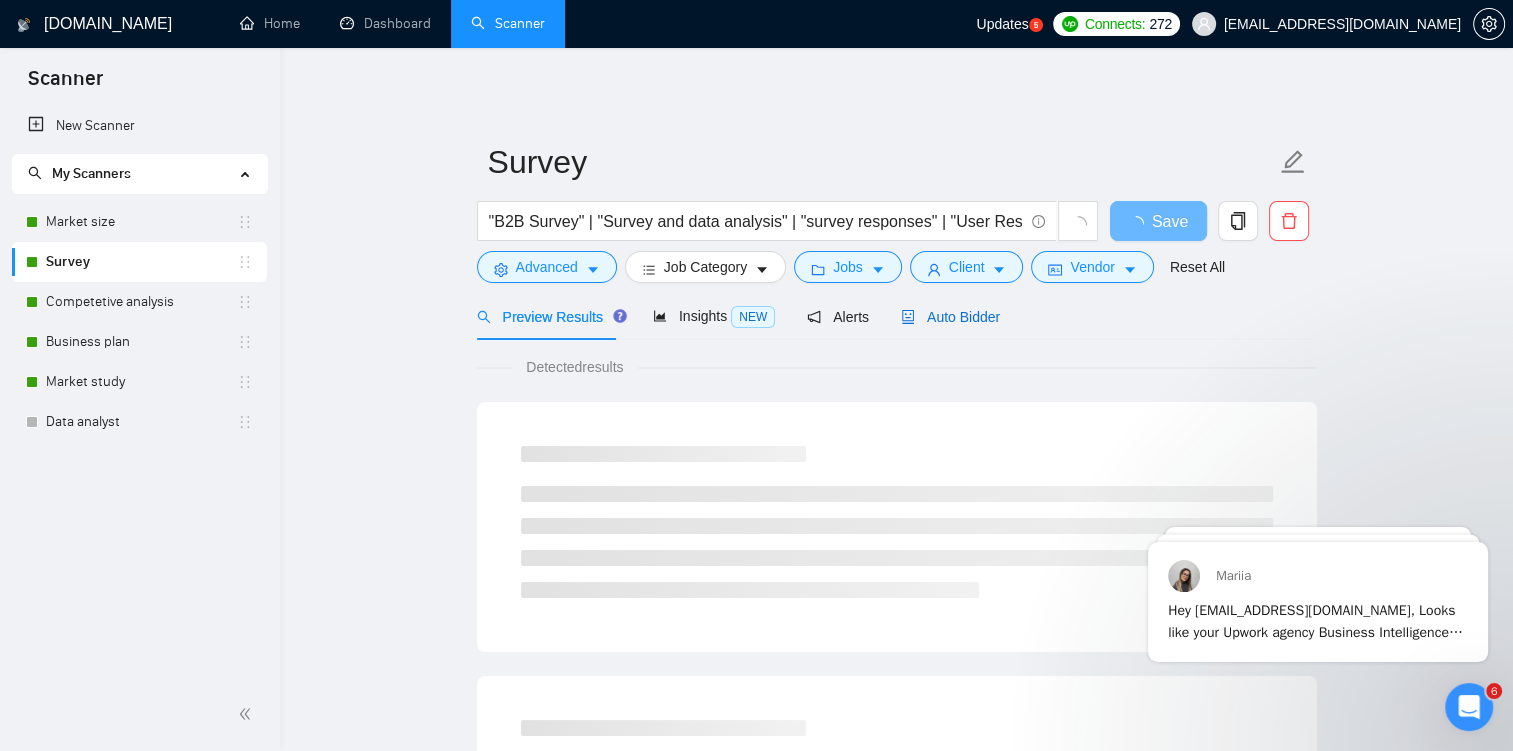 click on "Auto Bidder" at bounding box center (950, 317) 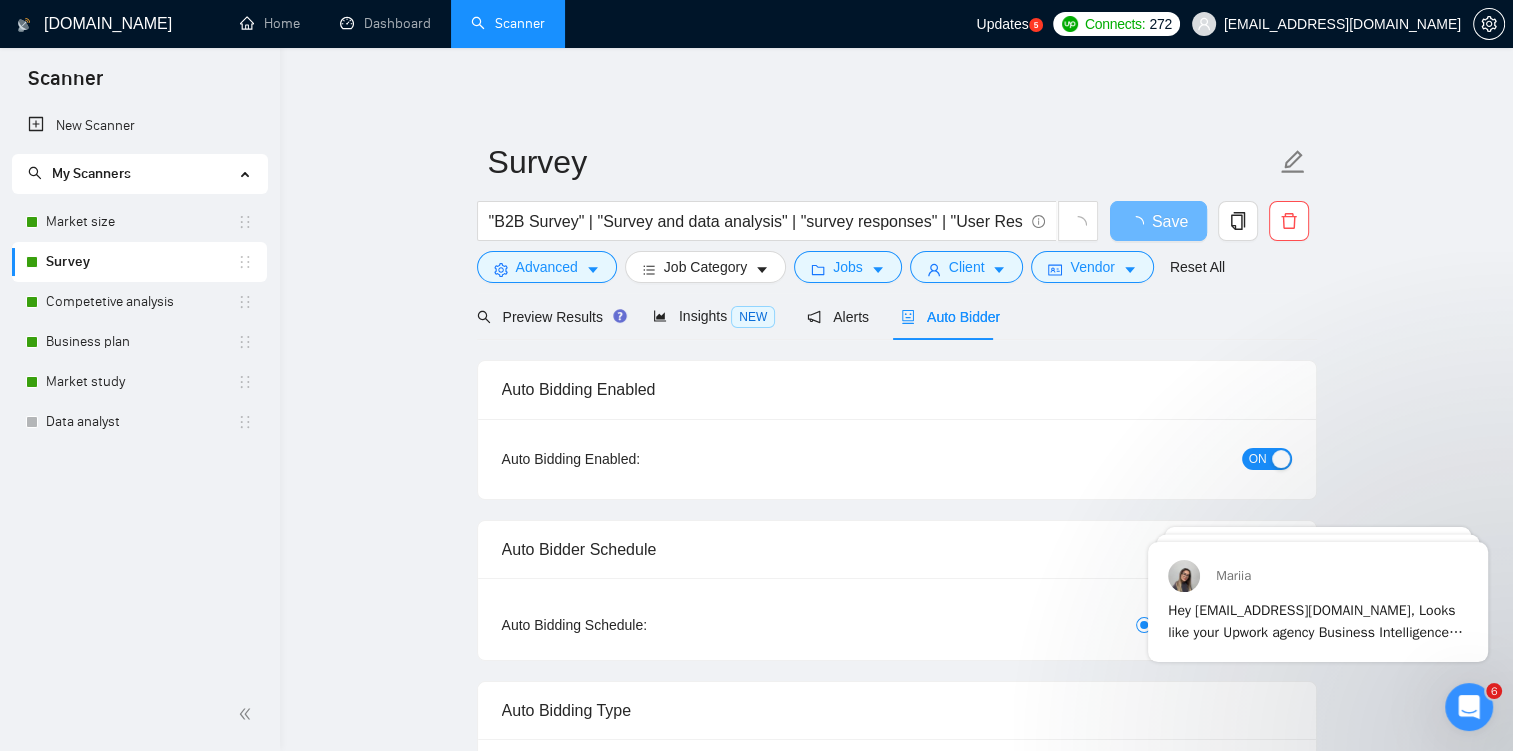 checkbox on "true" 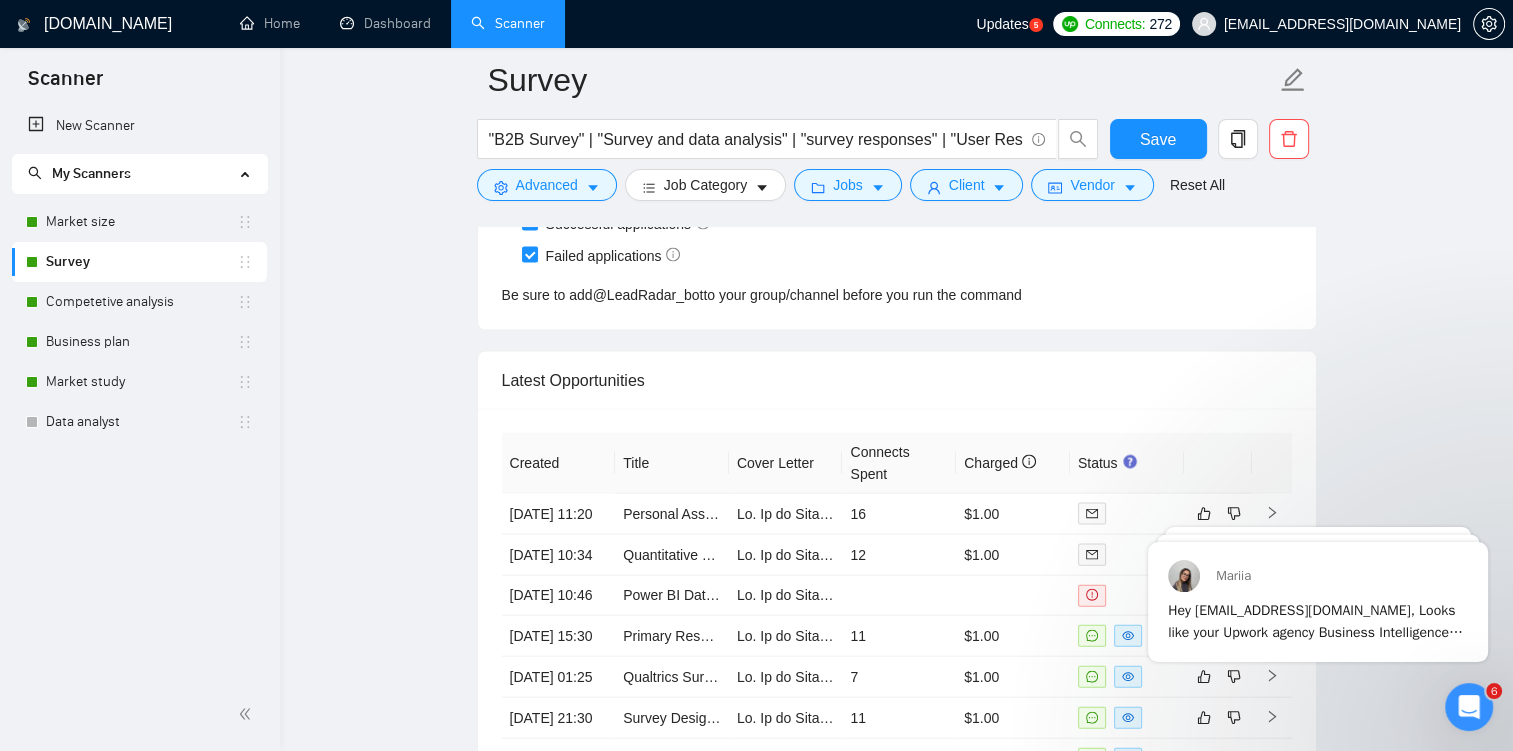 scroll, scrollTop: 4227, scrollLeft: 0, axis: vertical 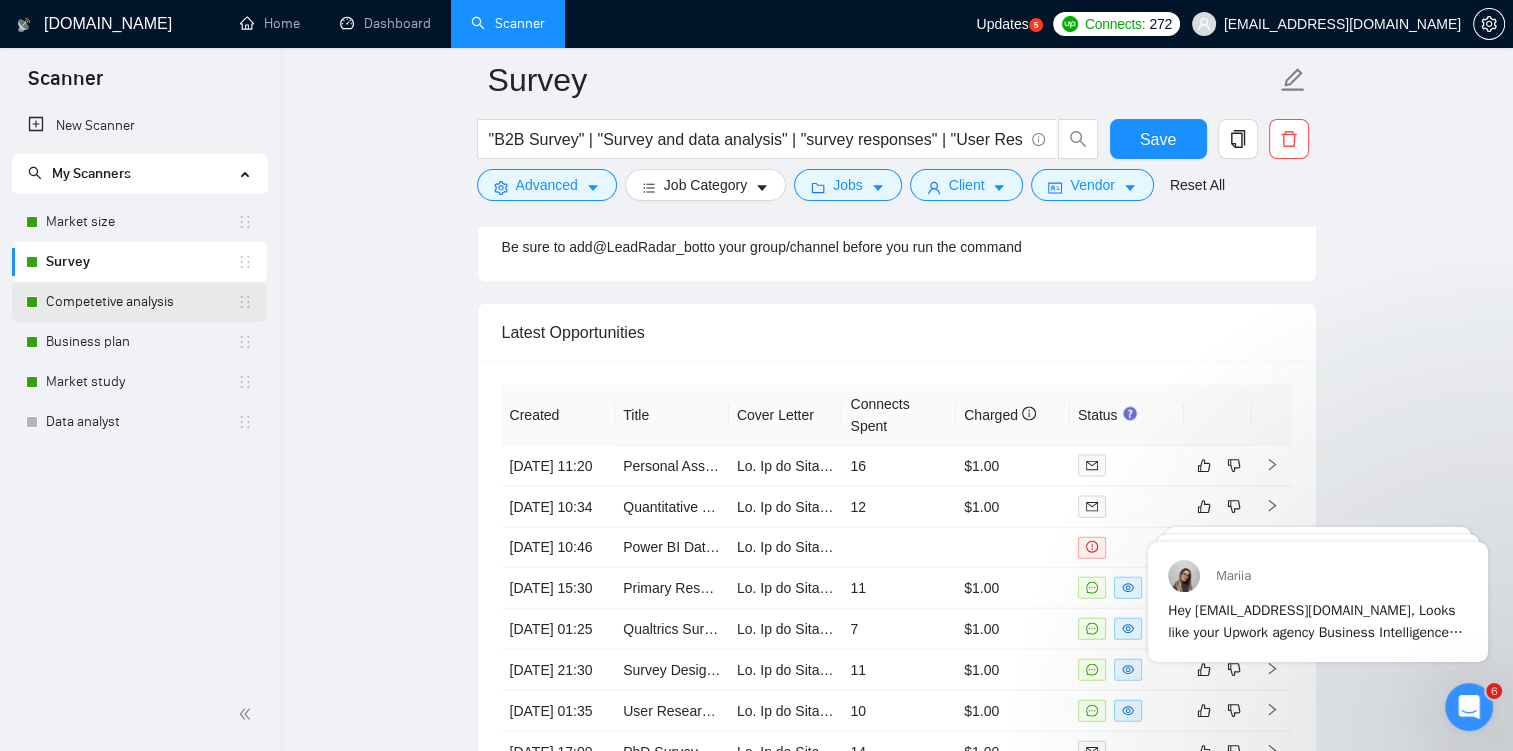 click on "Competetive analysis" at bounding box center (141, 302) 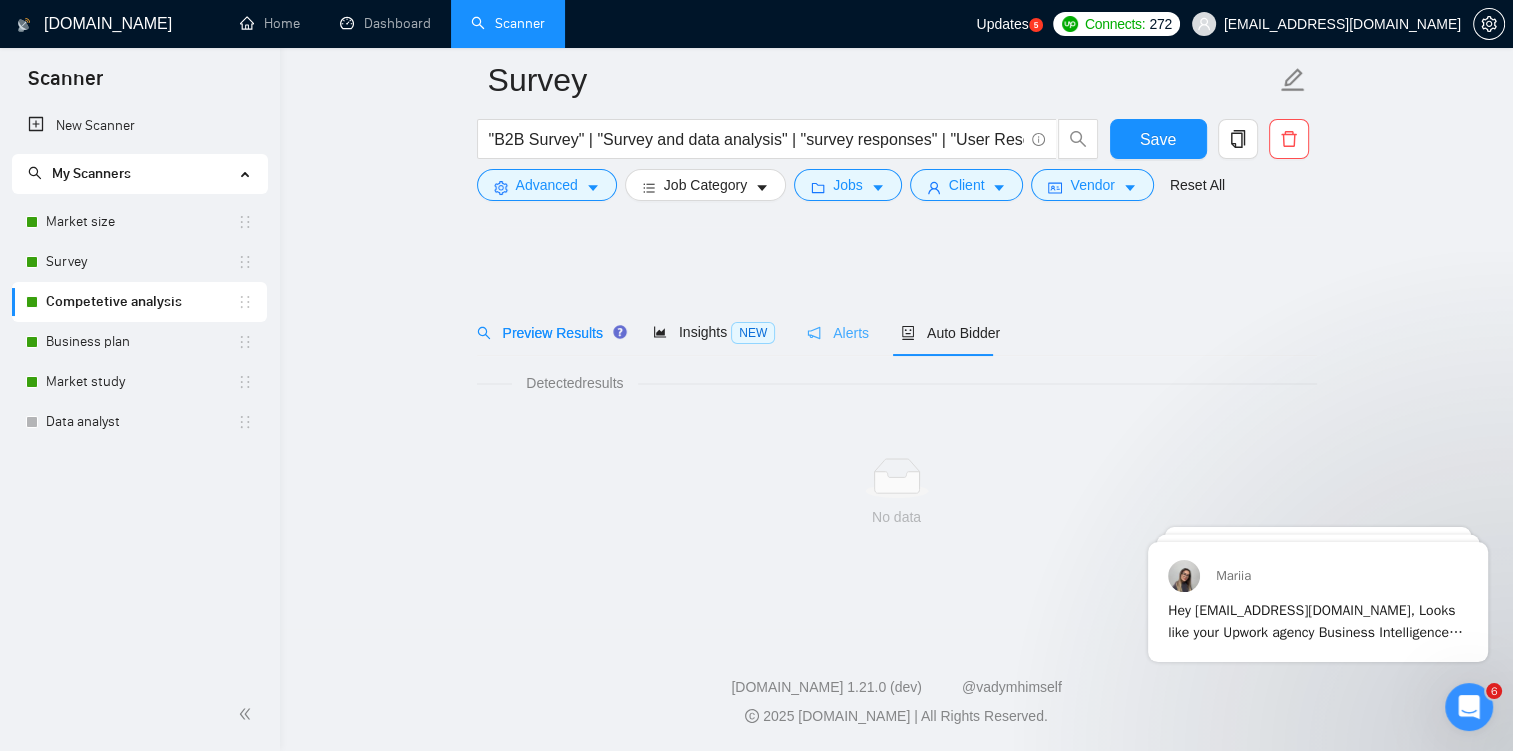 scroll, scrollTop: 0, scrollLeft: 0, axis: both 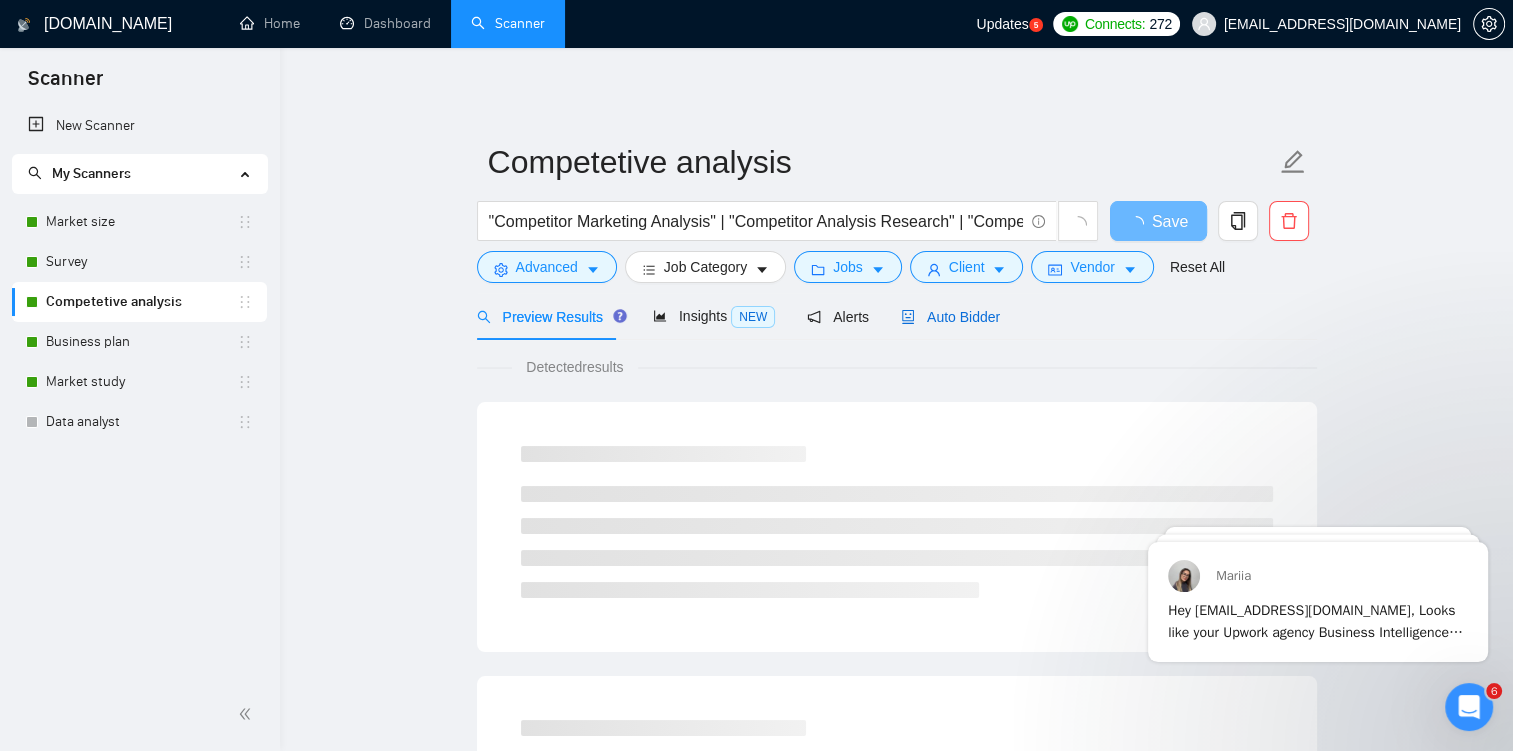 click on "Auto Bidder" at bounding box center [950, 317] 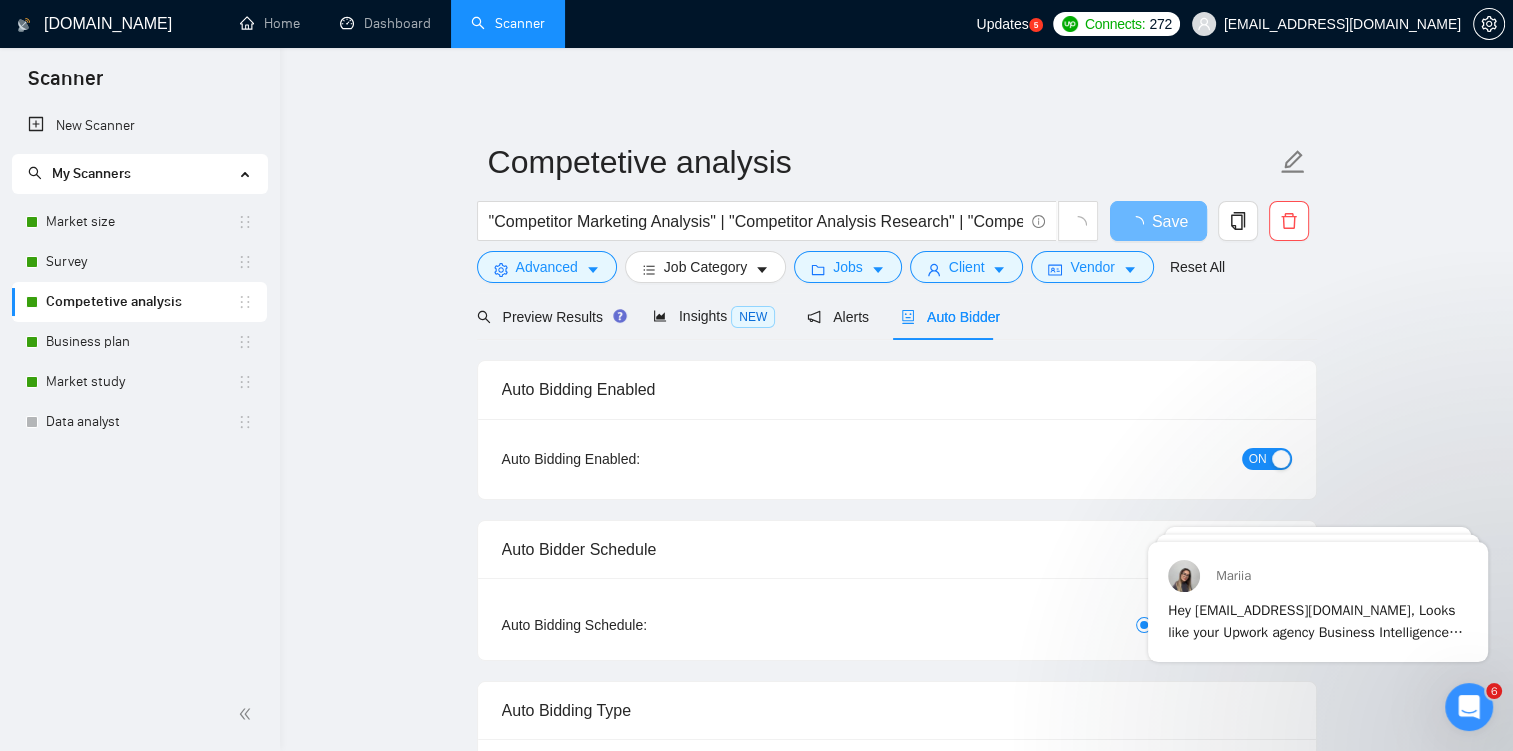 checkbox on "true" 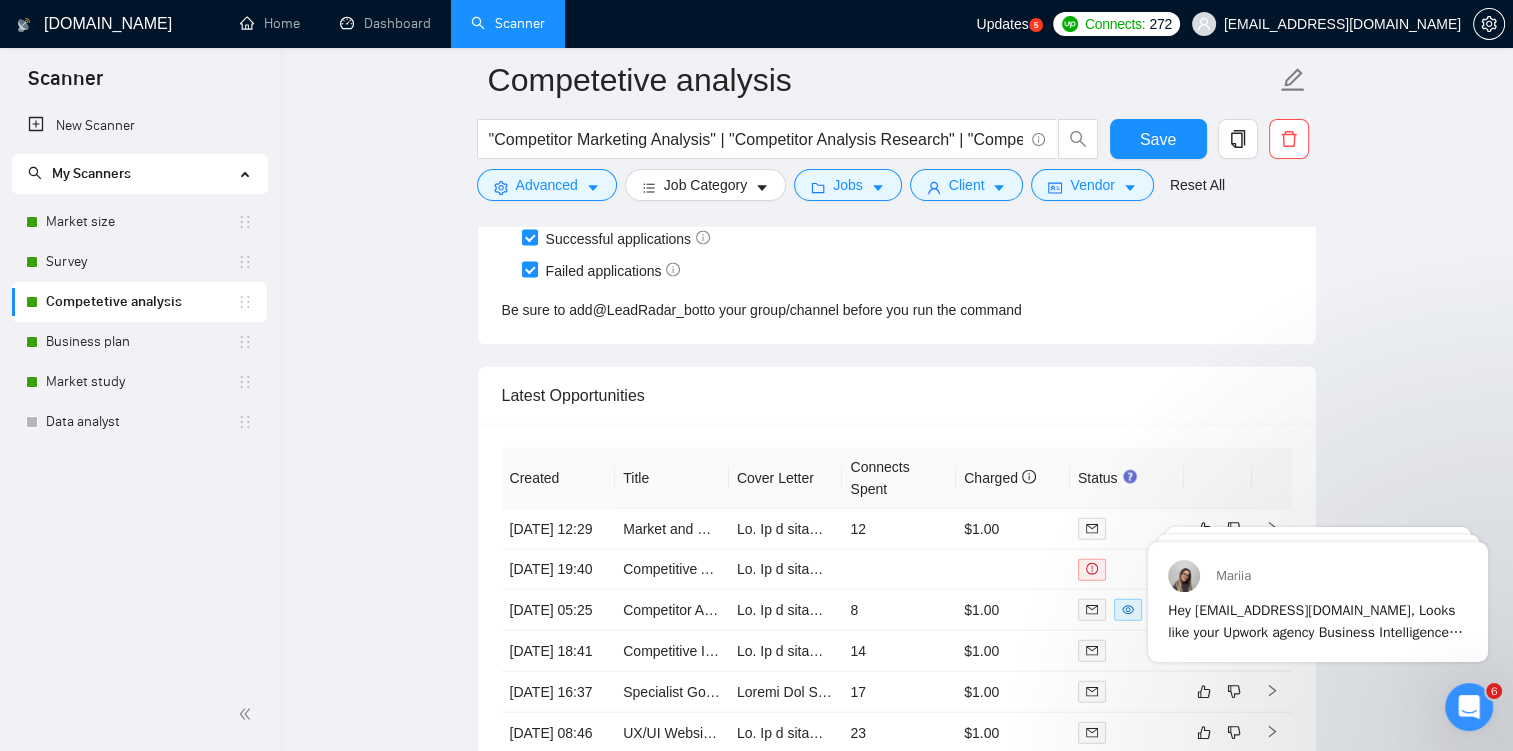 scroll, scrollTop: 4308, scrollLeft: 0, axis: vertical 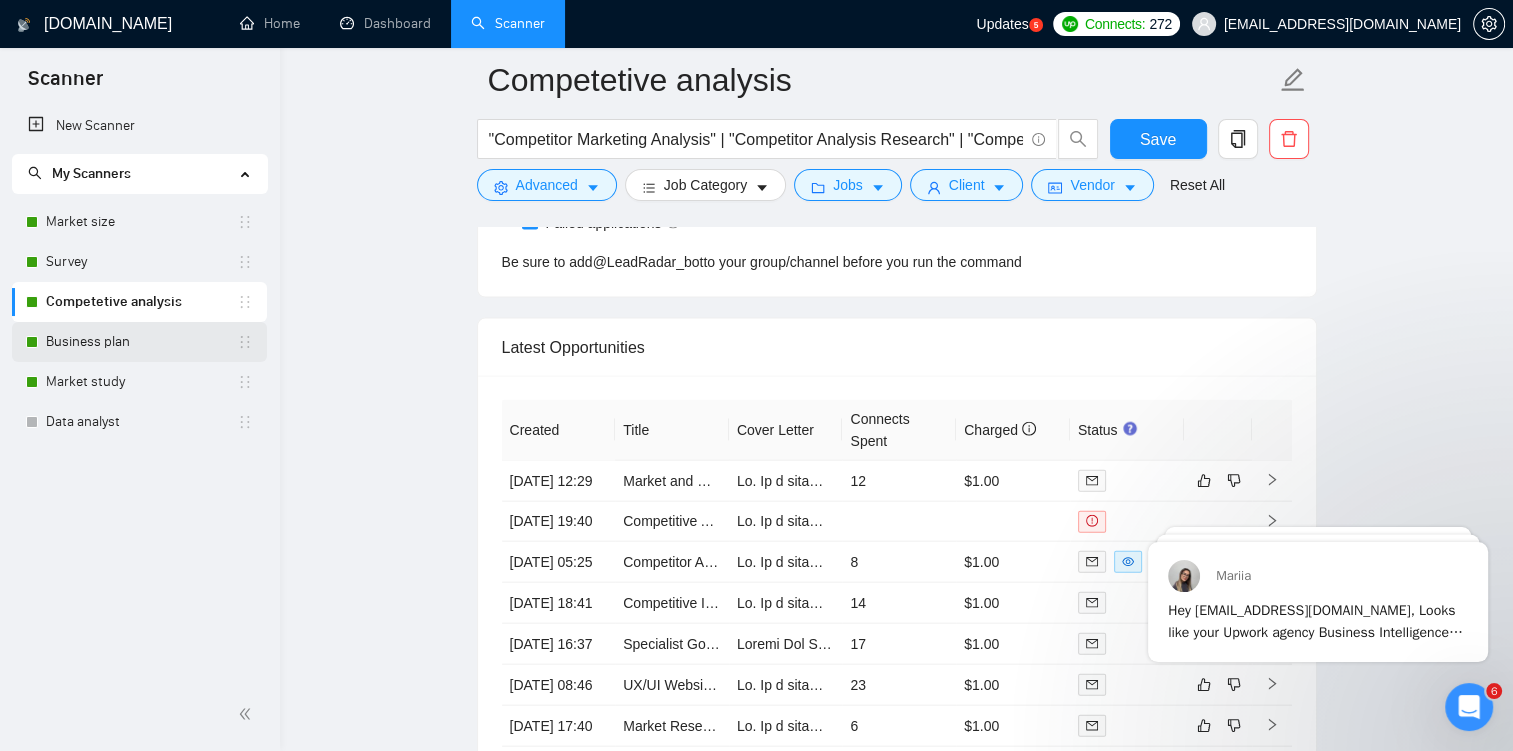 click on "Business plan" at bounding box center [141, 342] 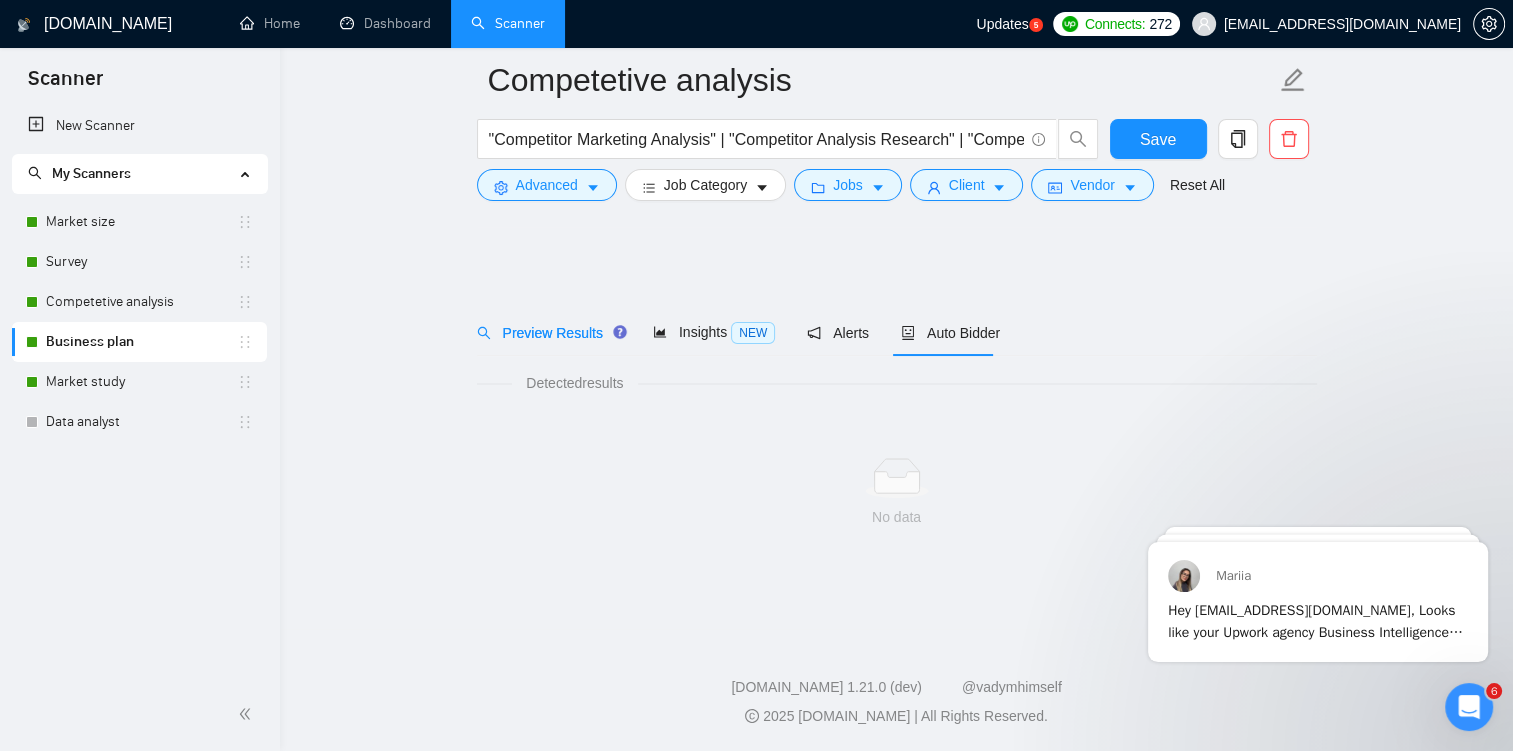 scroll, scrollTop: 0, scrollLeft: 0, axis: both 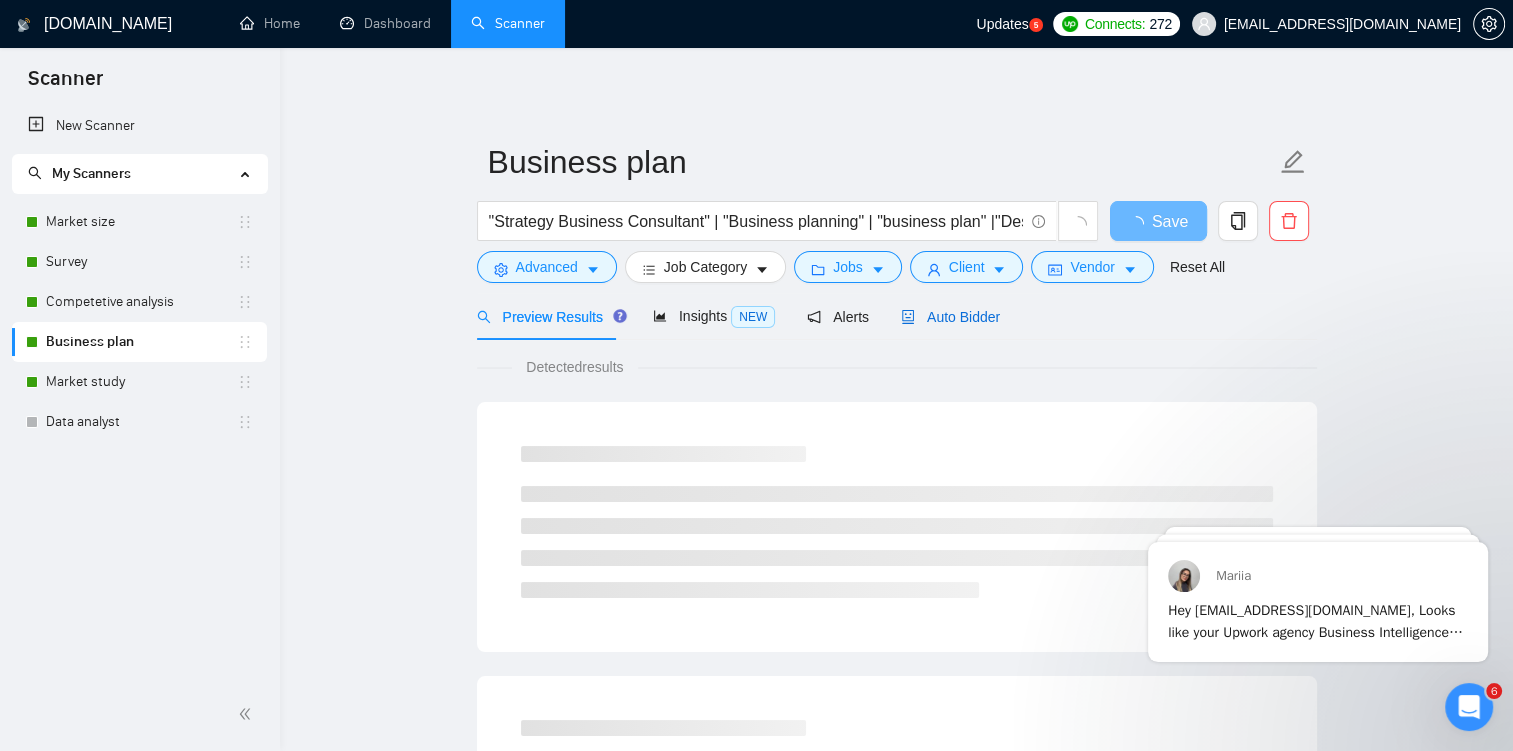 click on "Auto Bidder" at bounding box center [950, 317] 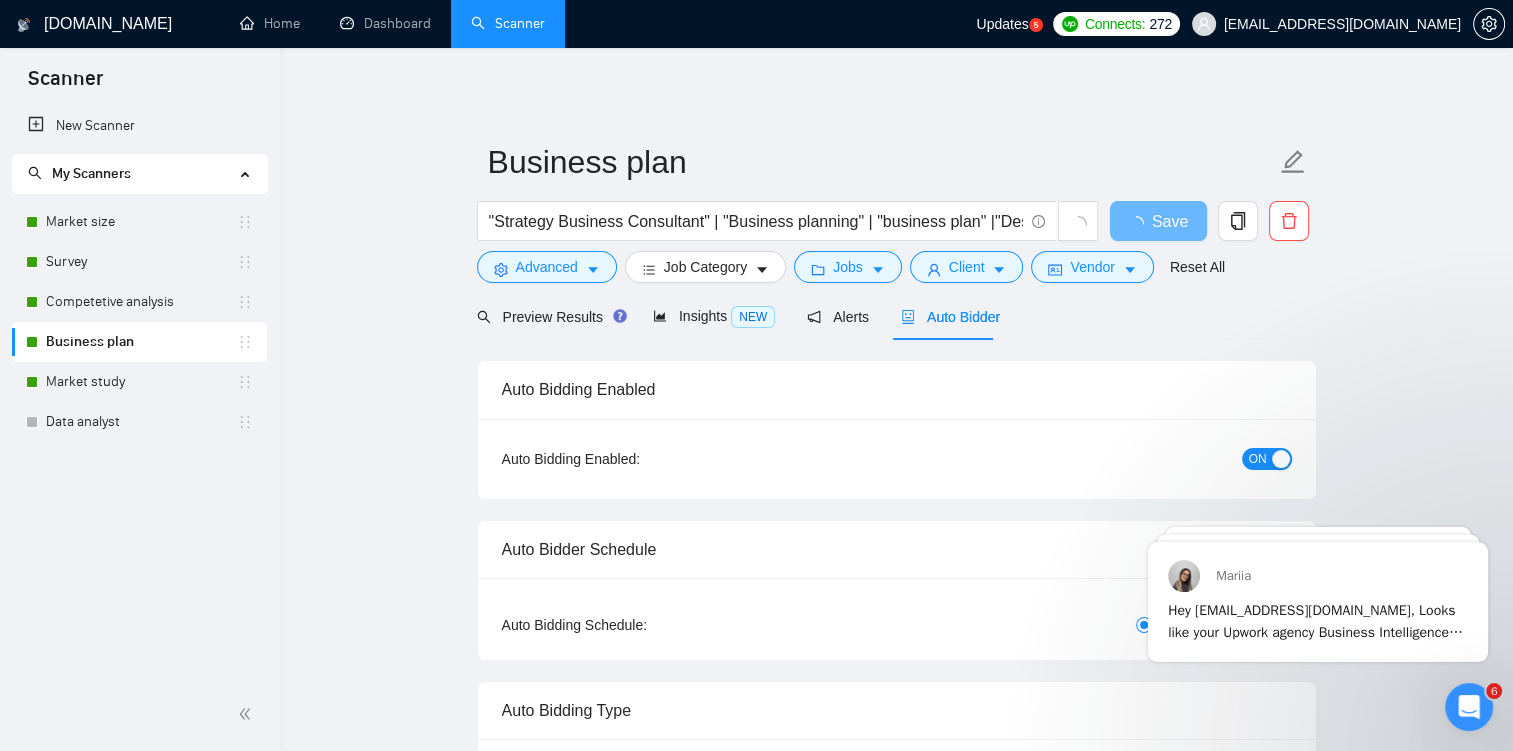 type 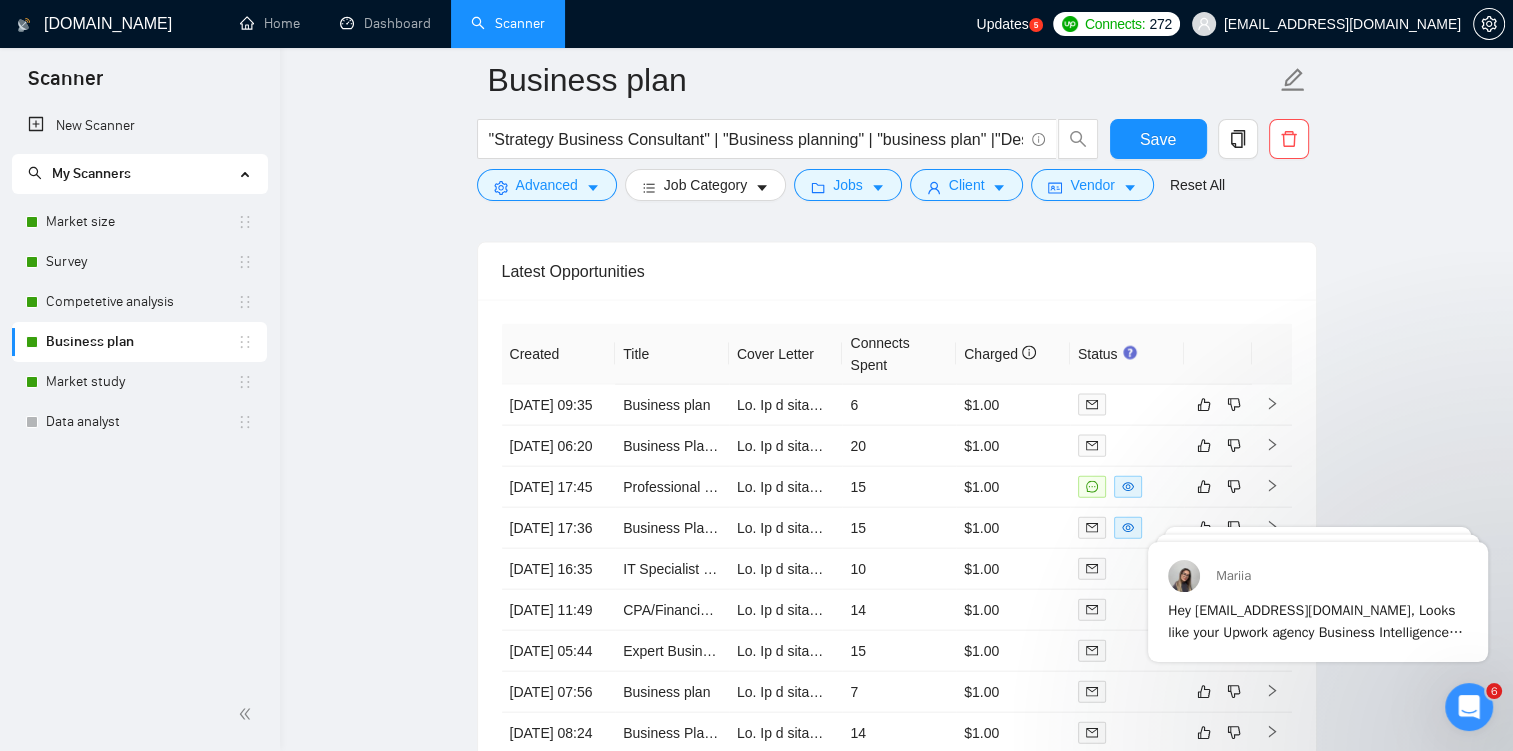 scroll, scrollTop: 4276, scrollLeft: 0, axis: vertical 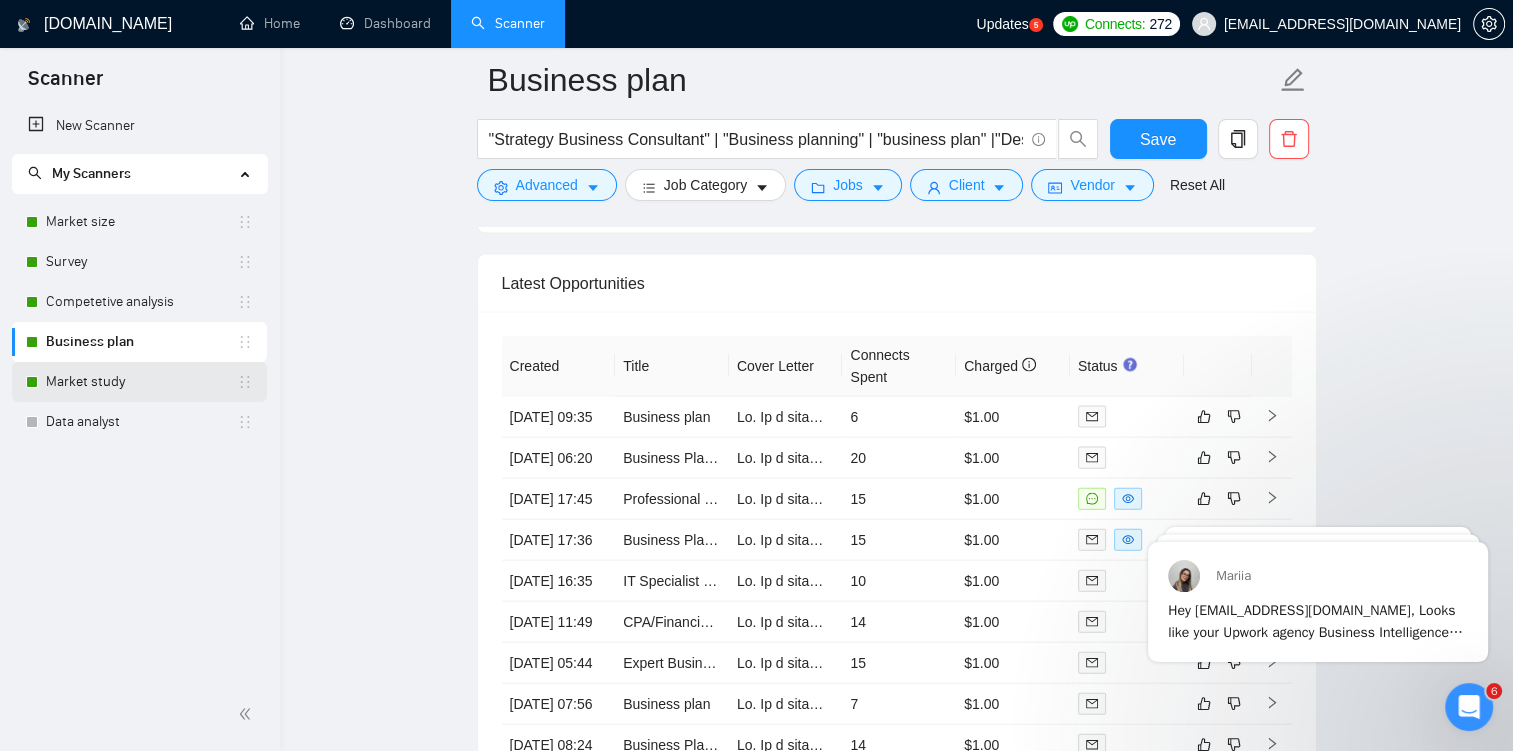 click on "Market study" at bounding box center (141, 382) 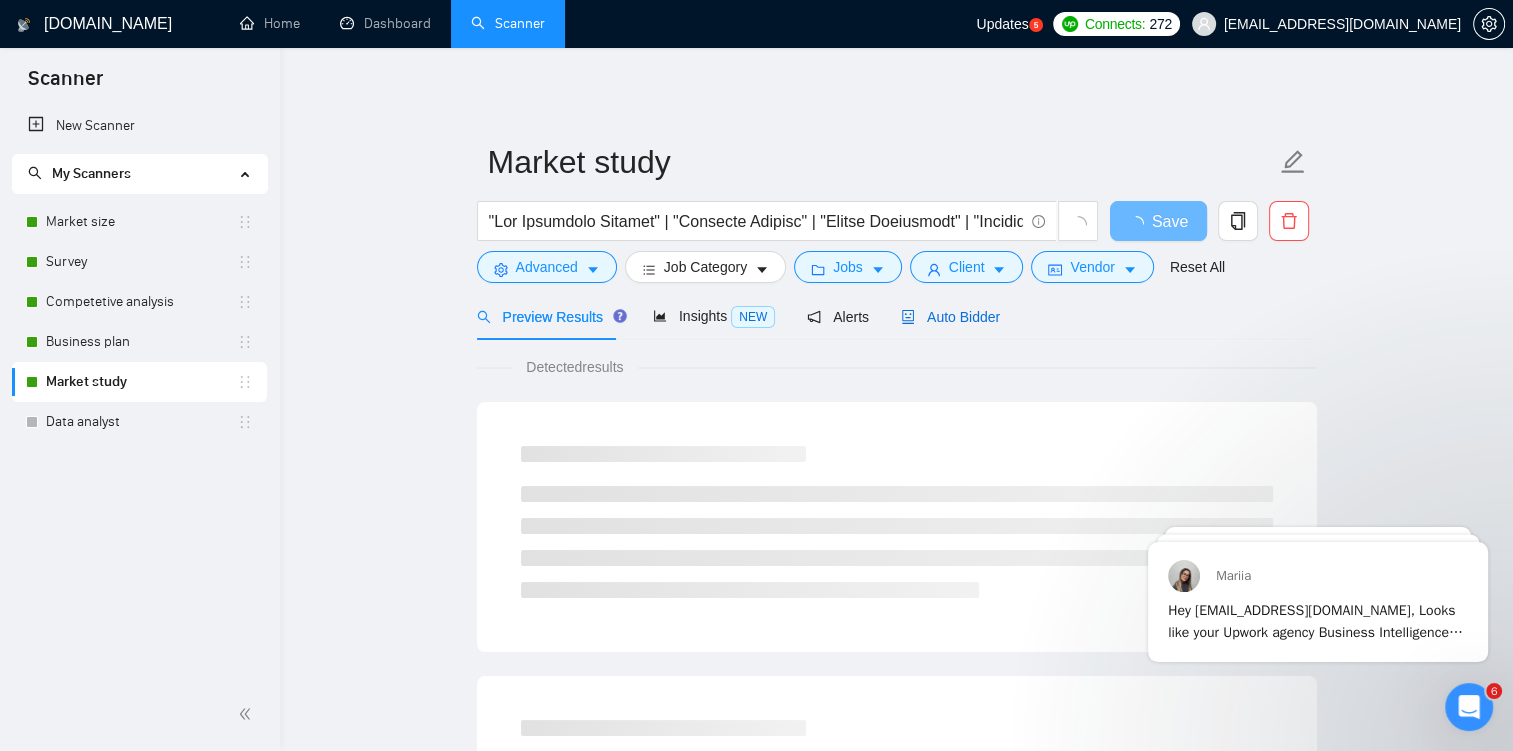 click on "Auto Bidder" at bounding box center (950, 317) 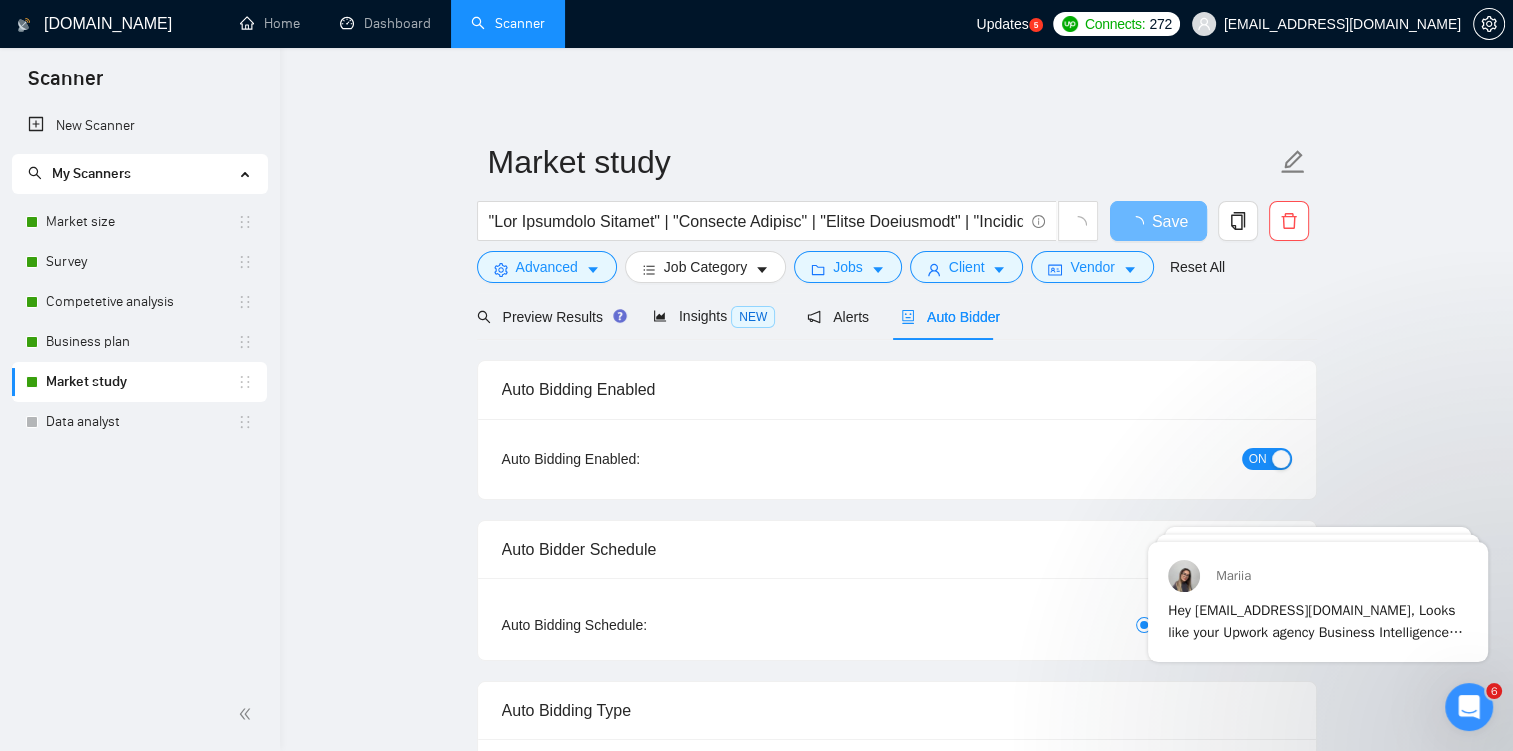 type 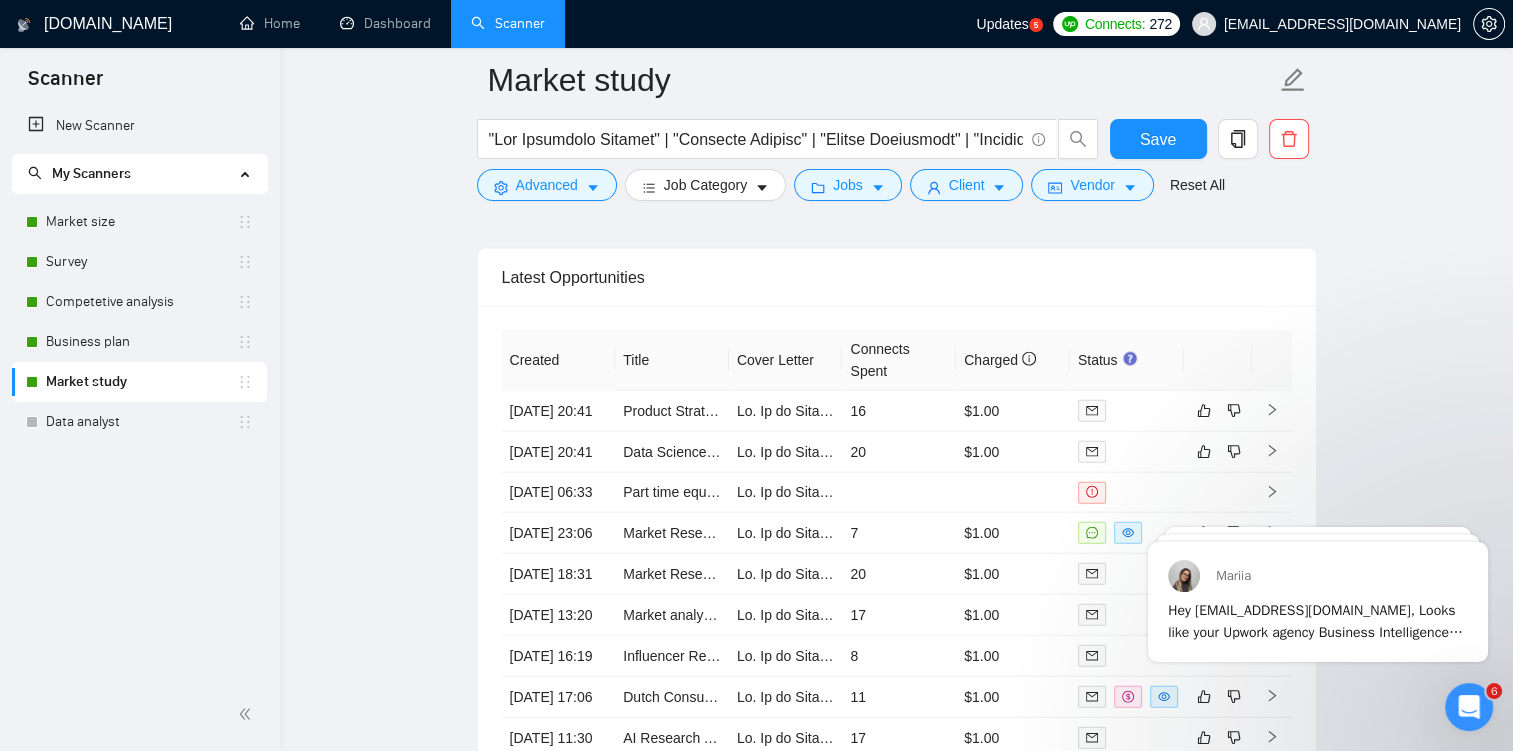 scroll, scrollTop: 4426, scrollLeft: 0, axis: vertical 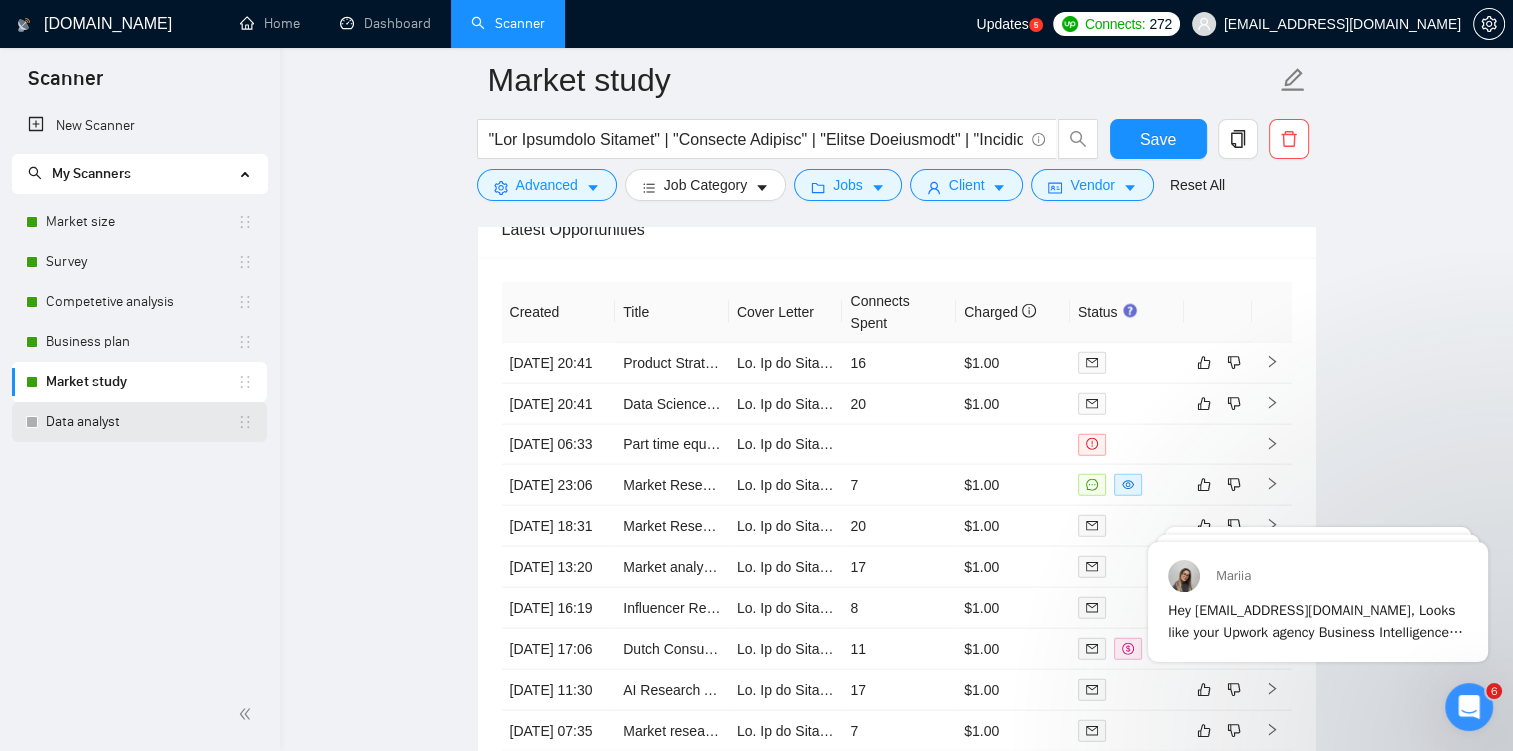 click on "Data analyst" at bounding box center (141, 422) 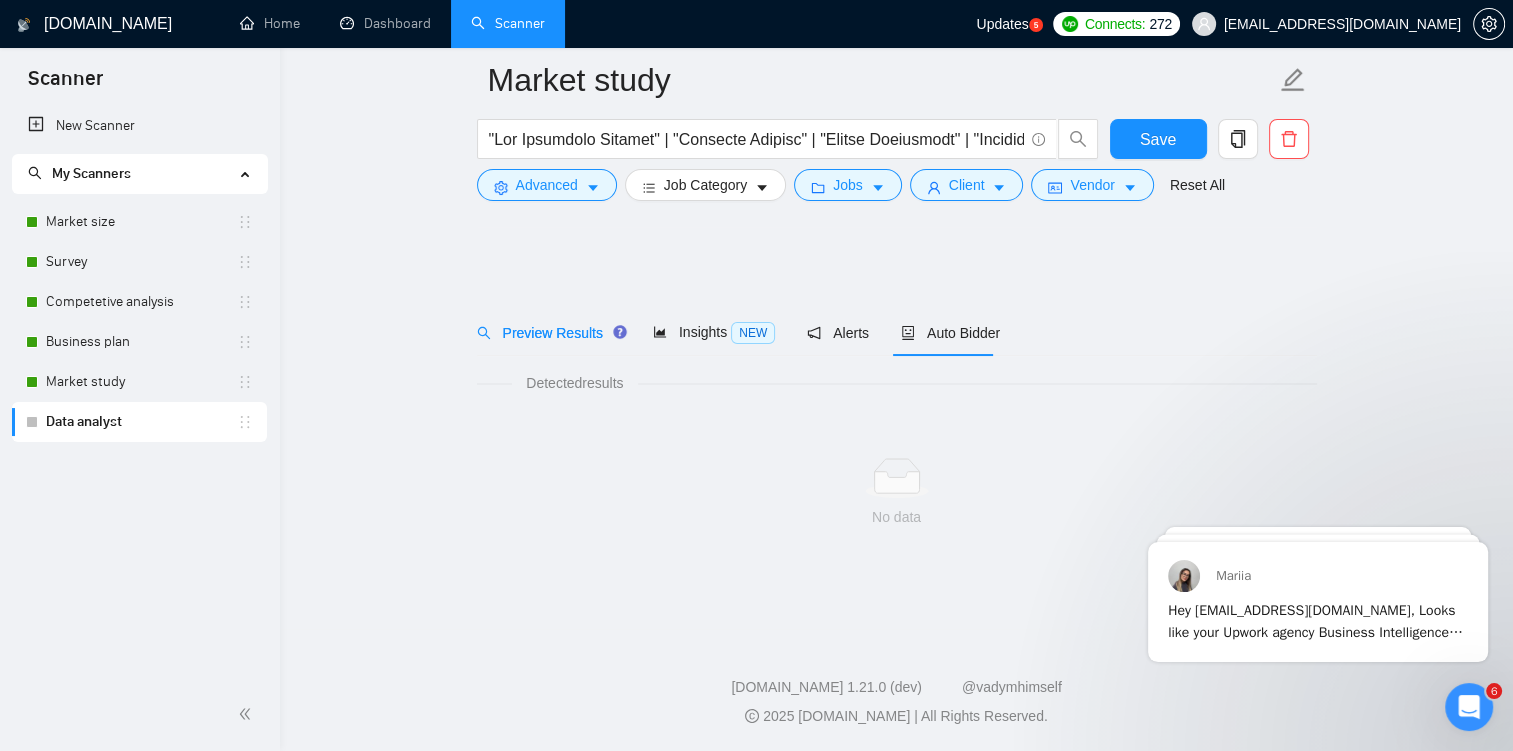 scroll, scrollTop: 0, scrollLeft: 0, axis: both 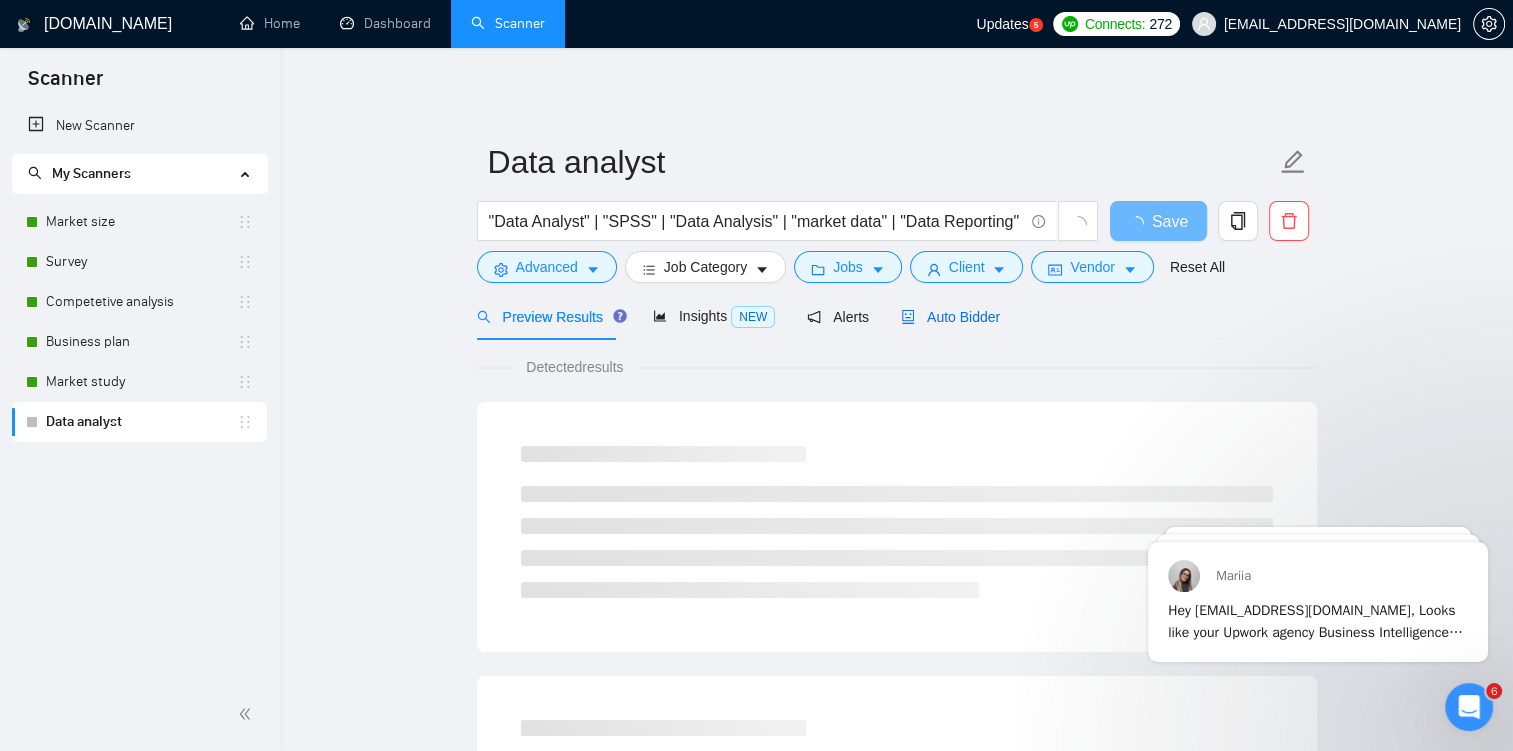 click on "Auto Bidder" at bounding box center (950, 317) 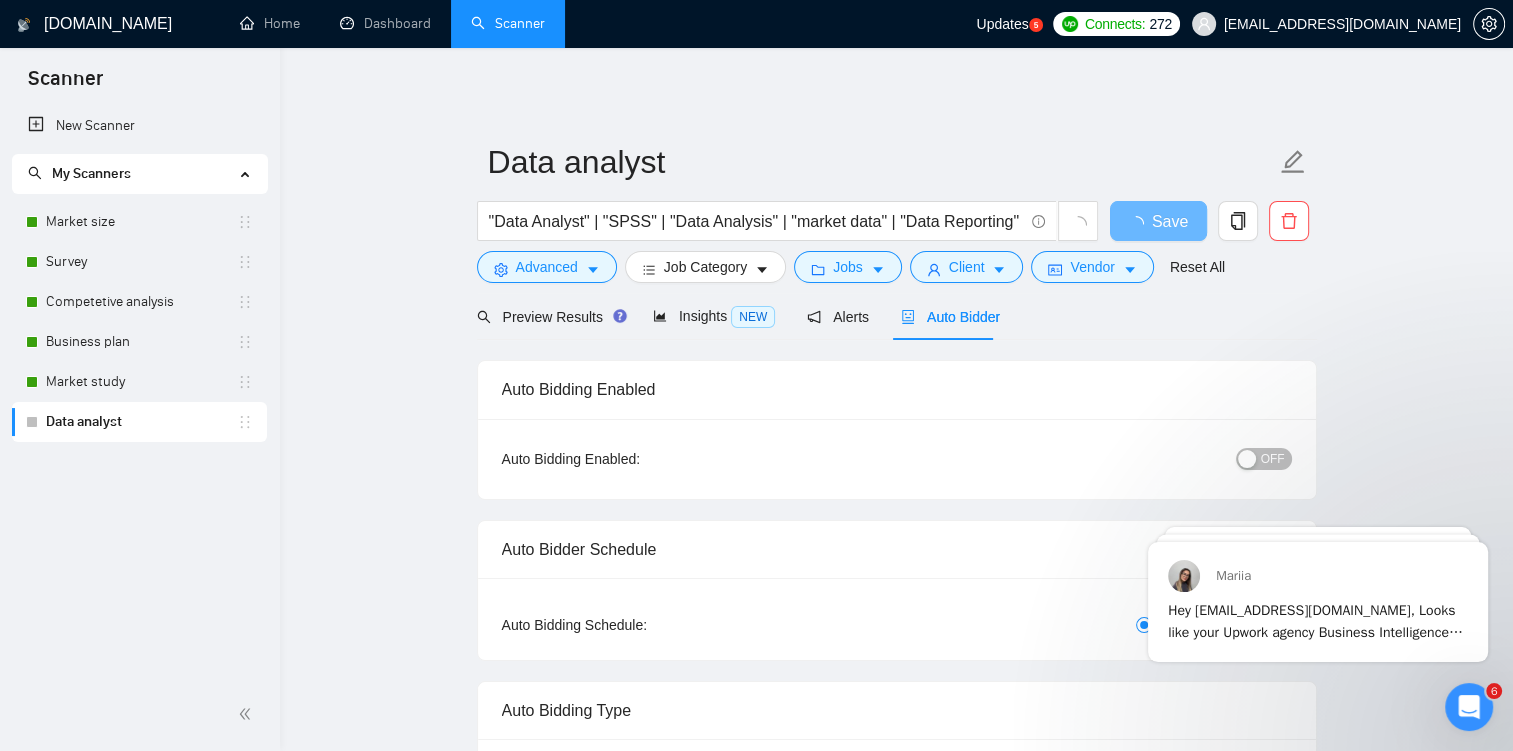 type 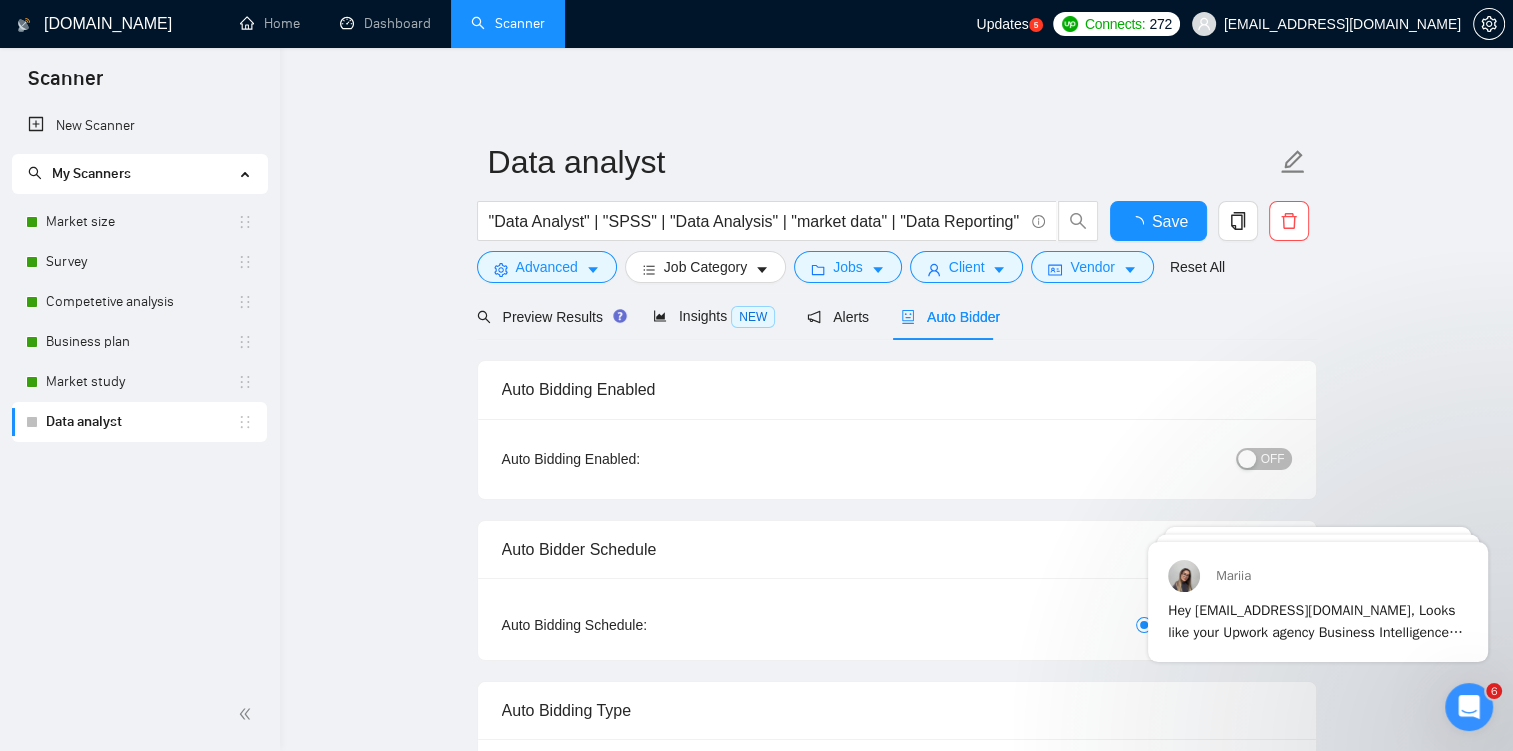 type 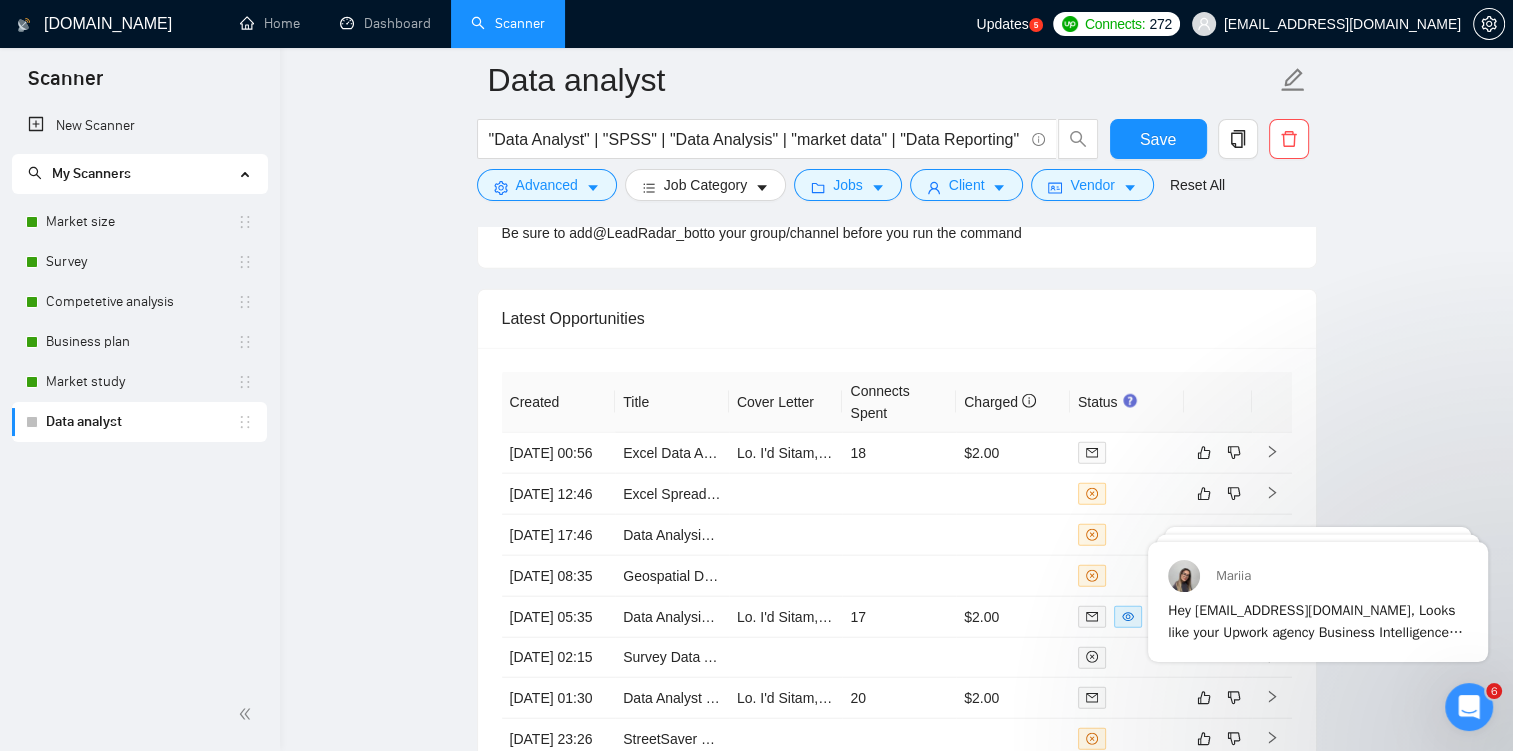 scroll, scrollTop: 4652, scrollLeft: 0, axis: vertical 